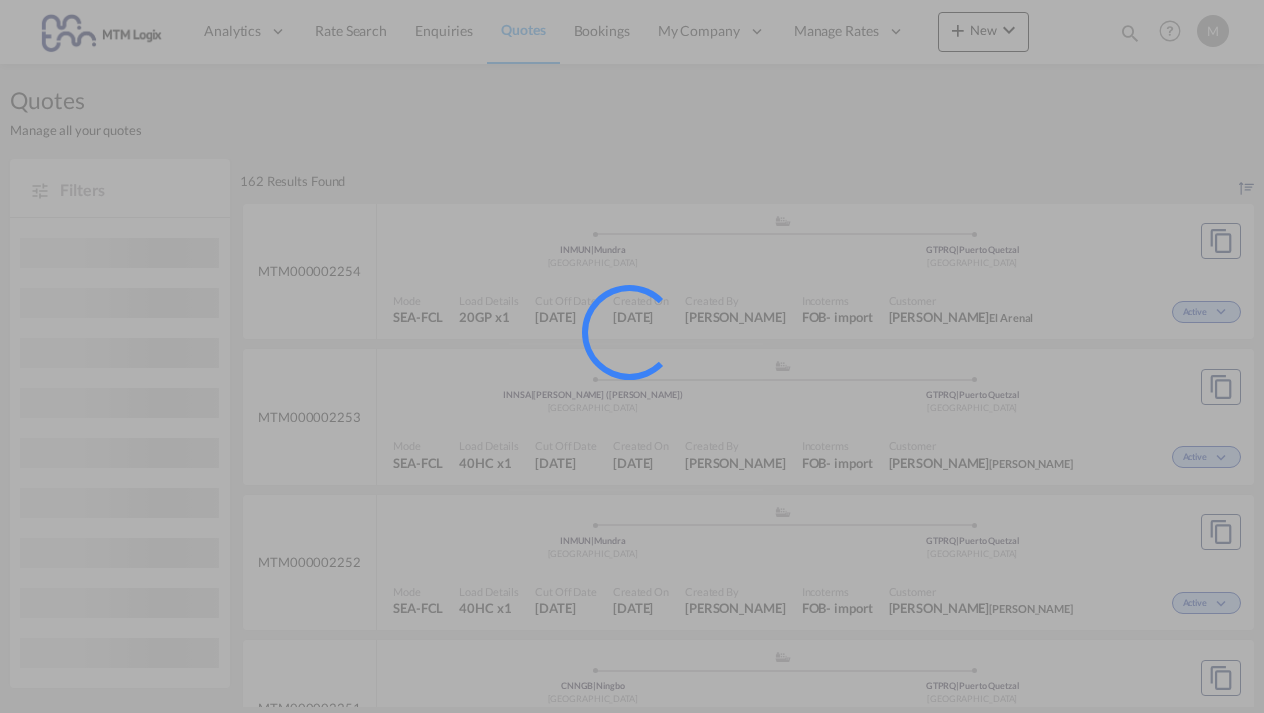 click at bounding box center (632, 356) 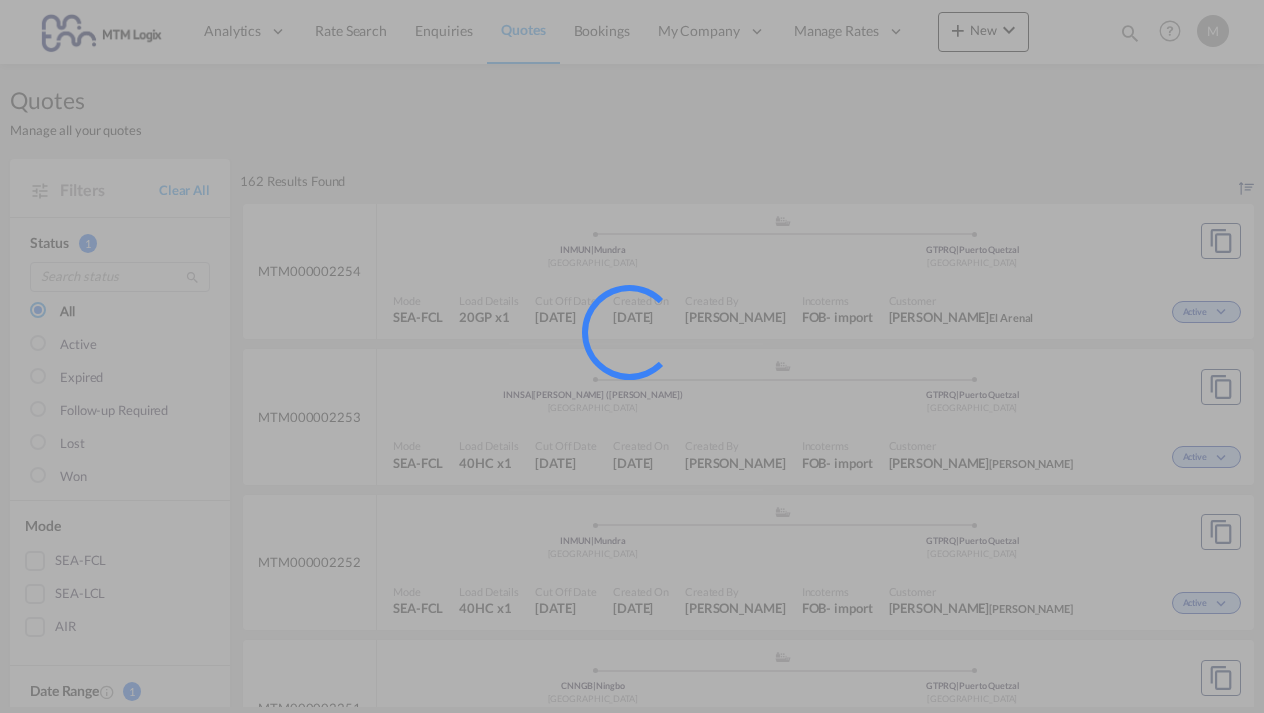 click at bounding box center (632, 356) 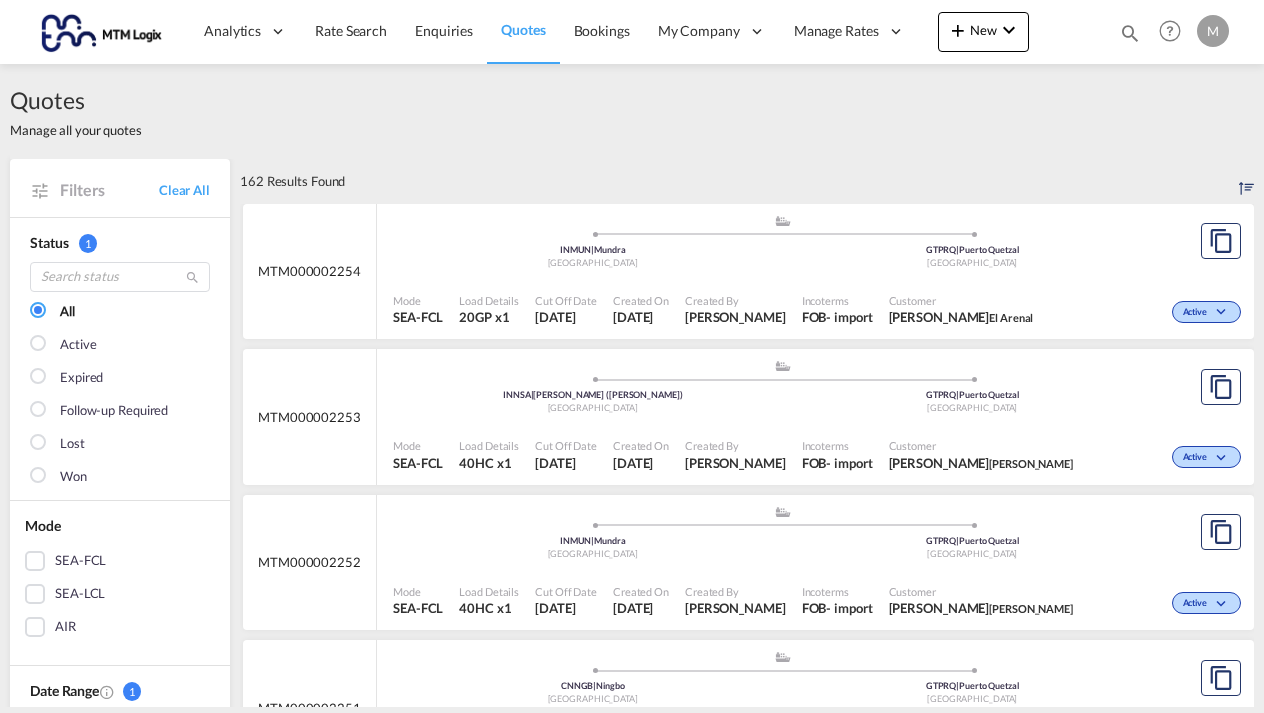 scroll, scrollTop: 0, scrollLeft: 0, axis: both 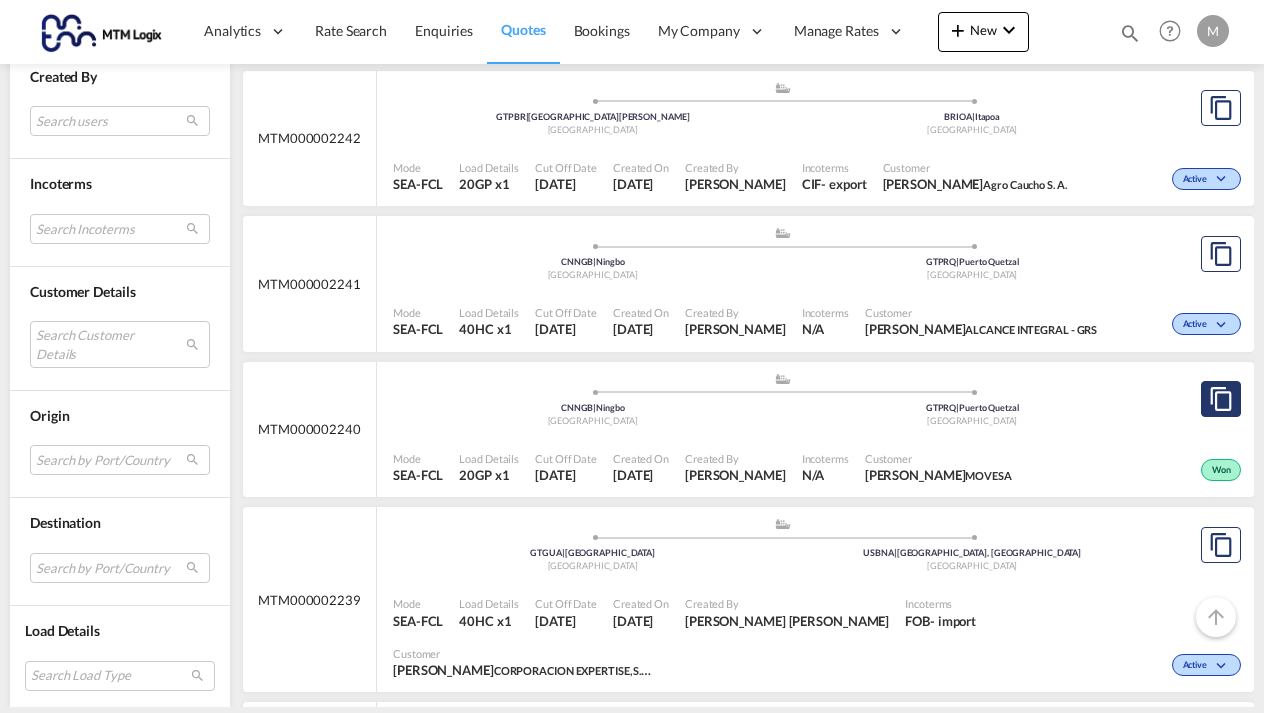 click at bounding box center (1221, 399) 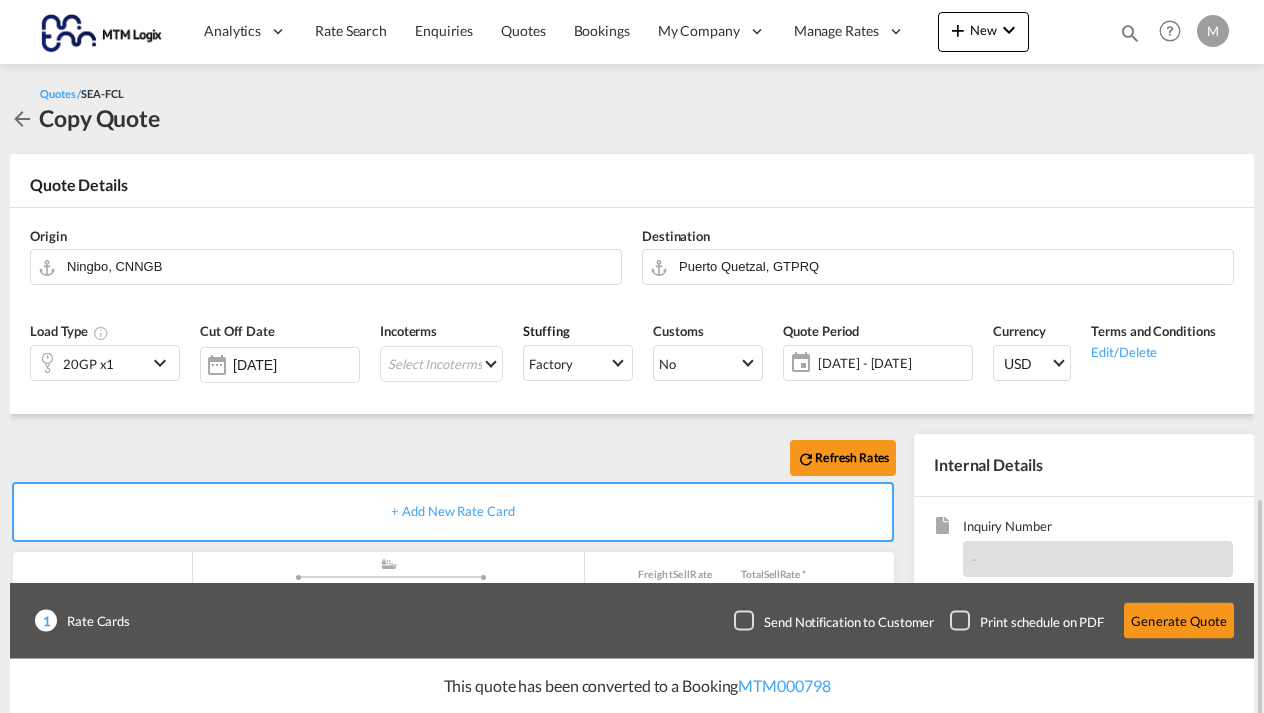 scroll, scrollTop: 291, scrollLeft: 0, axis: vertical 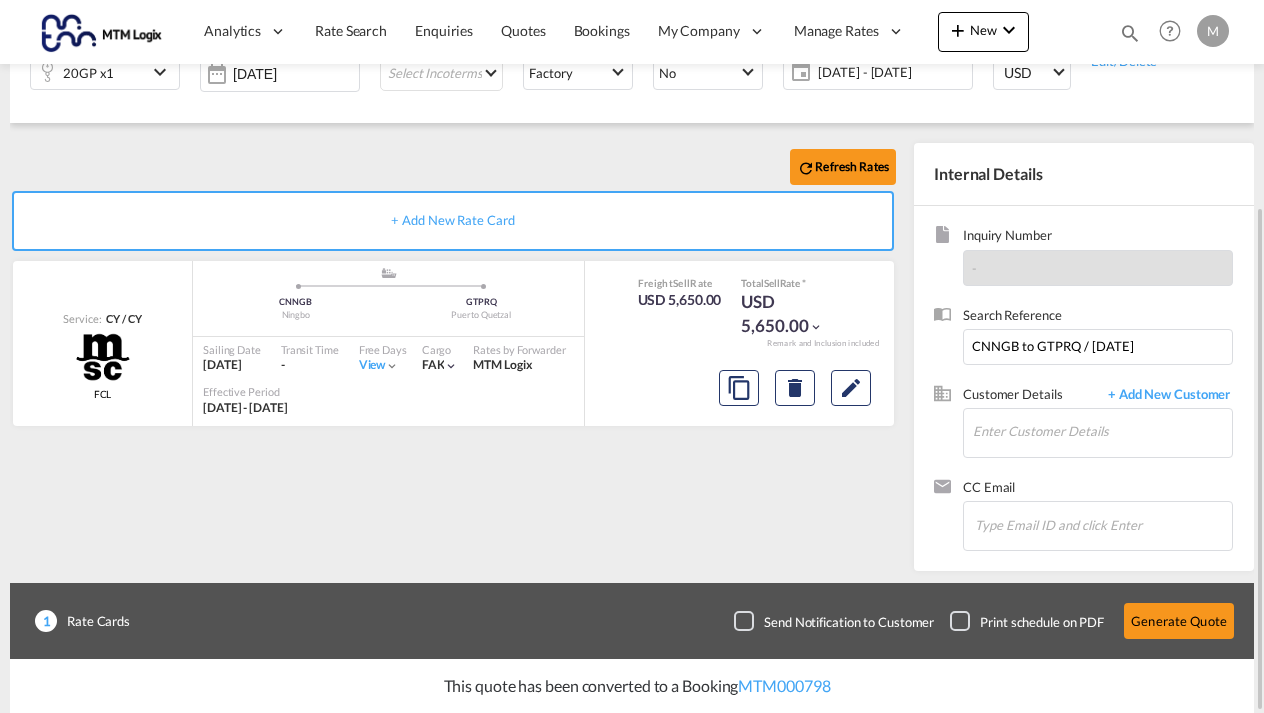 click on "Refresh Rates
+ Add New Rate Card
Service:
CY / [GEOGRAPHIC_DATA]
MSC
FCL
added by you
.a{fill:#aaa8ad;} .a{fill:#aaa8ad;}
CNNGB Ningbo
GTPRQ [GEOGRAPHIC_DATA]
Sailing Date
[DATE]
Transit Time
-
Free Days
View -
Cargo
FAK  |
Rates by Forwarder
MTM Logix
Effective Period
[DATE] - [DATE]
Freight  Sell  Rate
USD 5,650.00
Total  Sell
Rate *
USD 5,650.00
Remark and Inclusion included
Do you want to delete this rate card ?
Tap to Undo Delete" at bounding box center [457, 352] 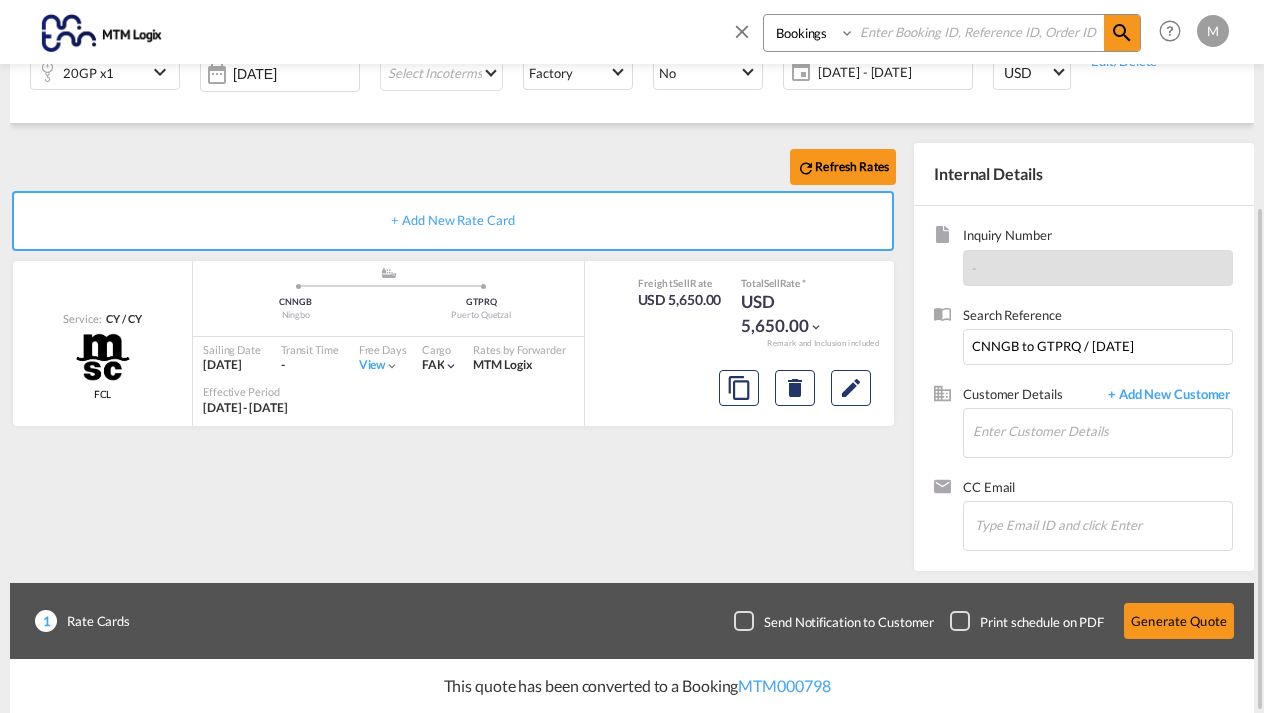 select on "Quotes" 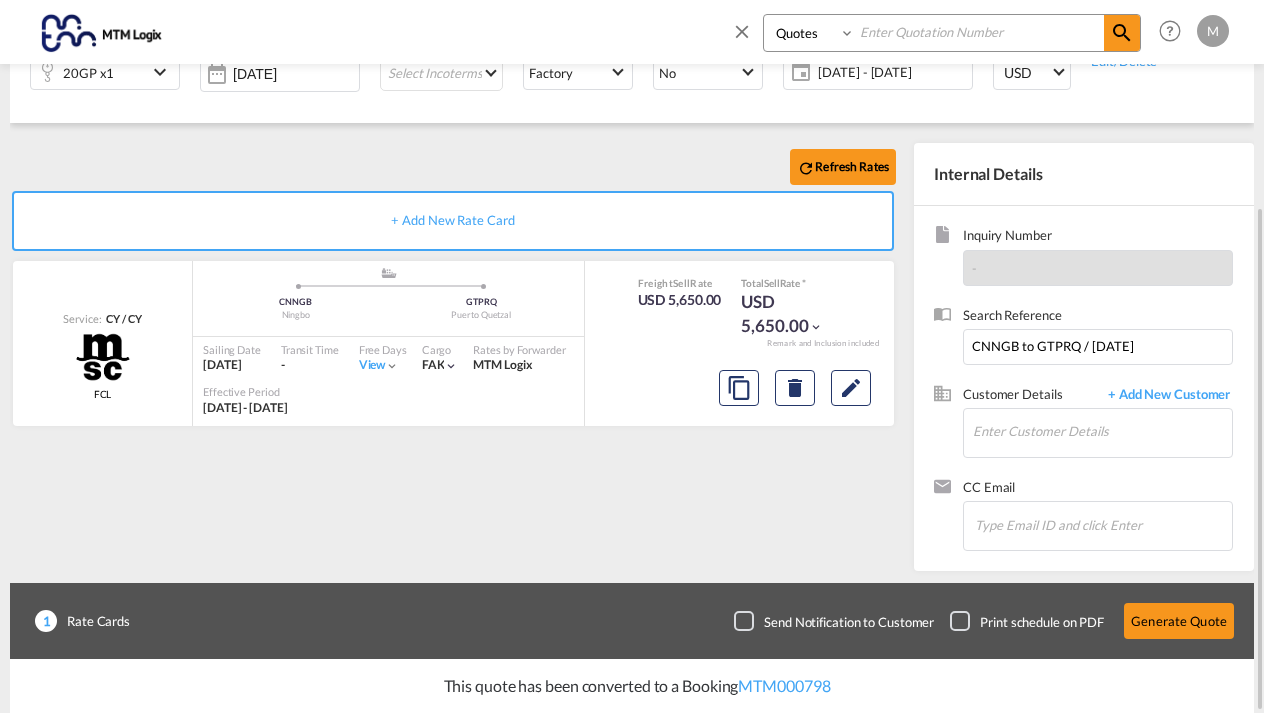 click at bounding box center (979, 32) 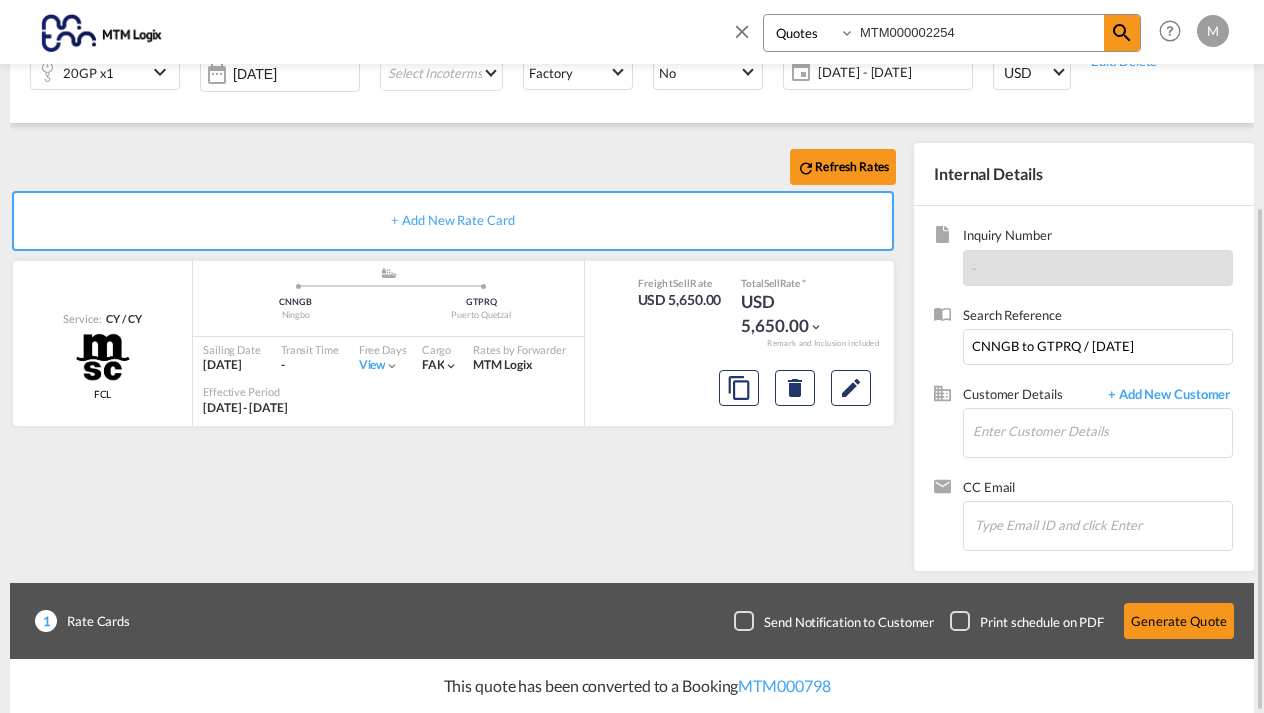 type on "MTM000002254" 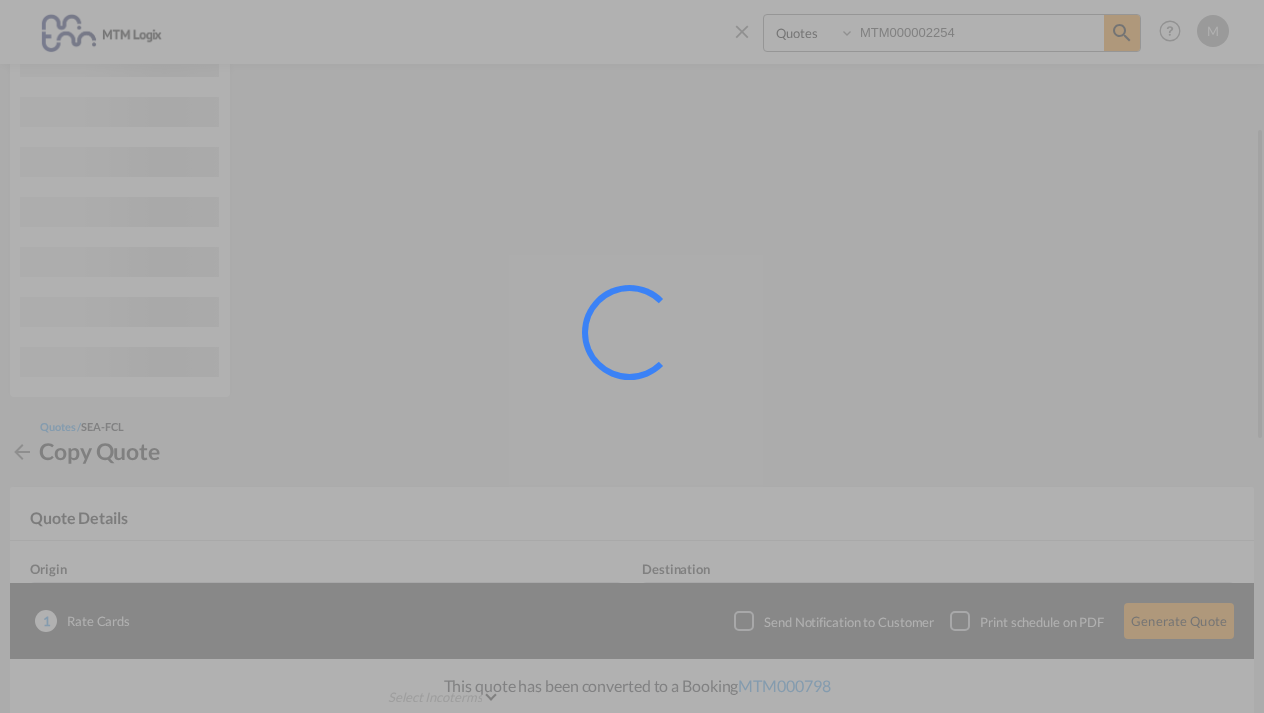 scroll, scrollTop: 0, scrollLeft: 0, axis: both 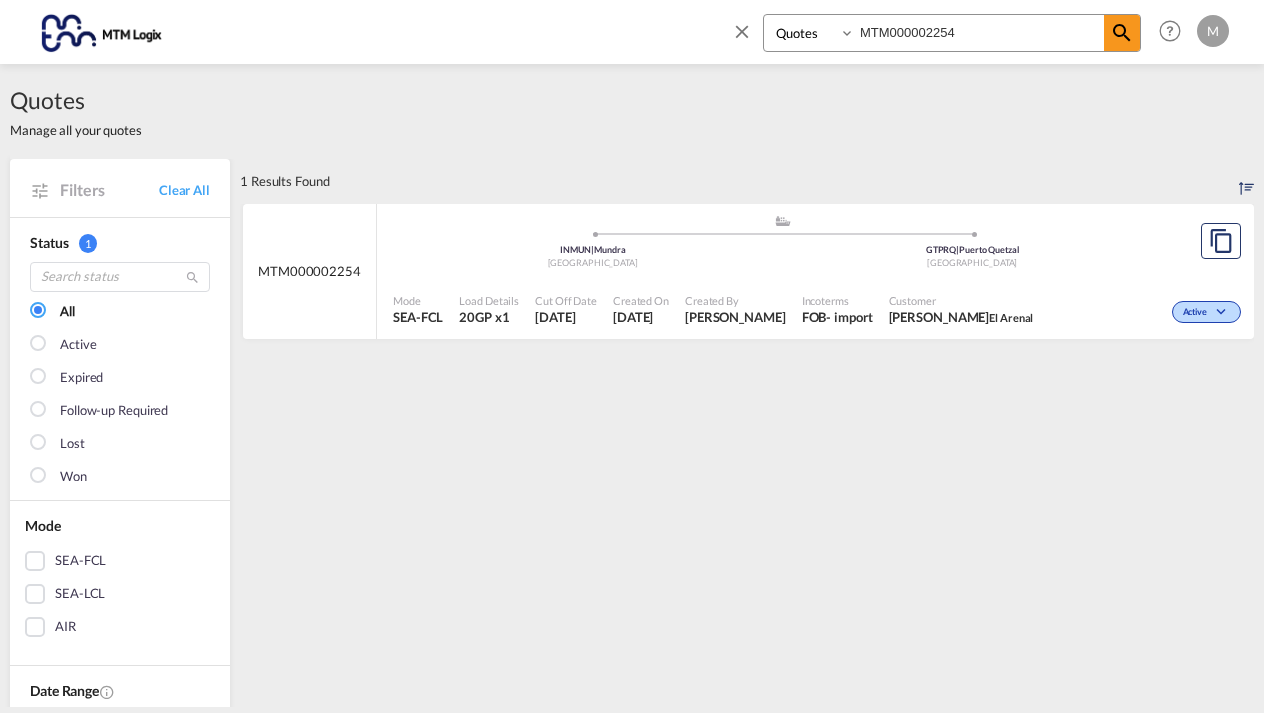 click on "GTPRQ
|  [GEOGRAPHIC_DATA]" at bounding box center (973, 250) 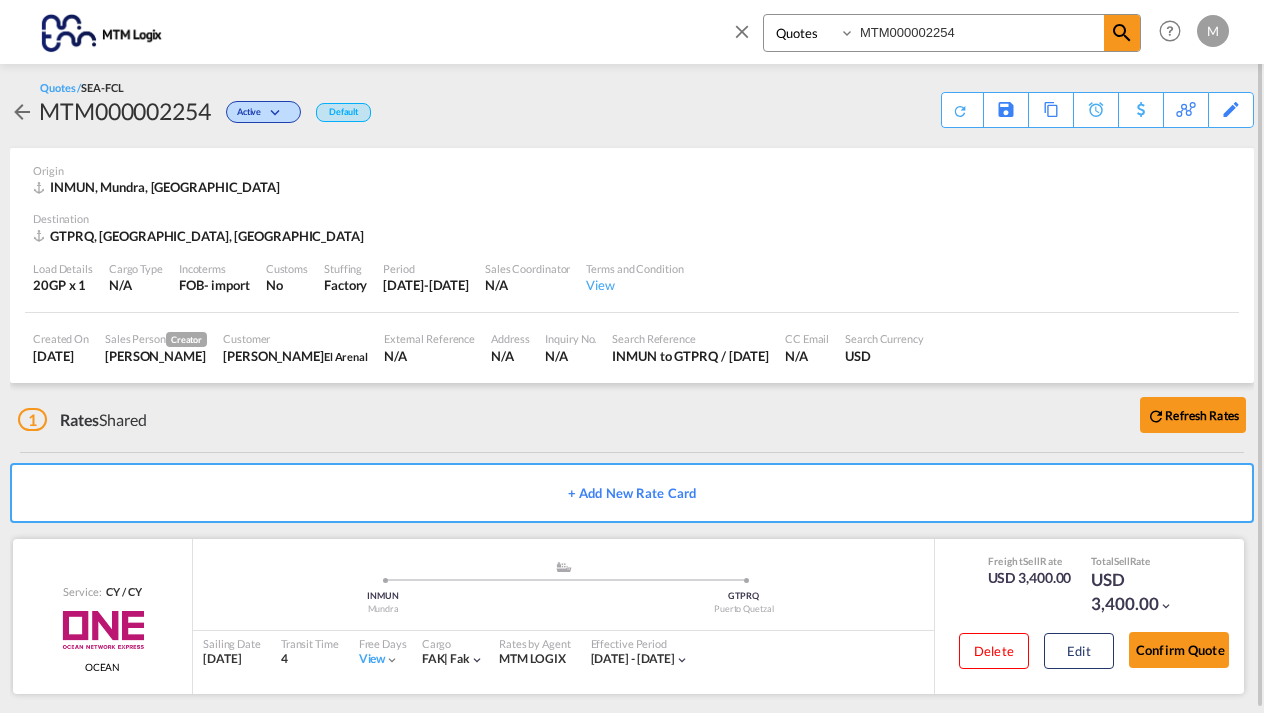 scroll, scrollTop: 14, scrollLeft: 0, axis: vertical 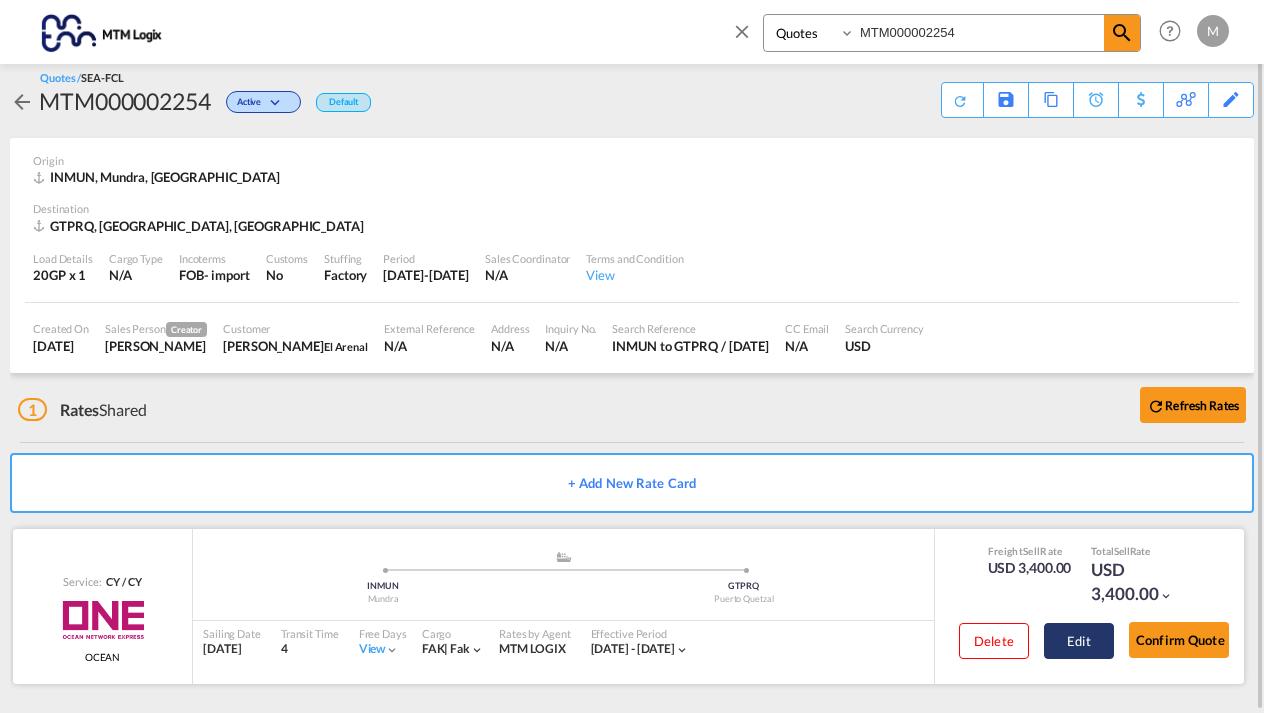 click on "Edit" at bounding box center (1079, 641) 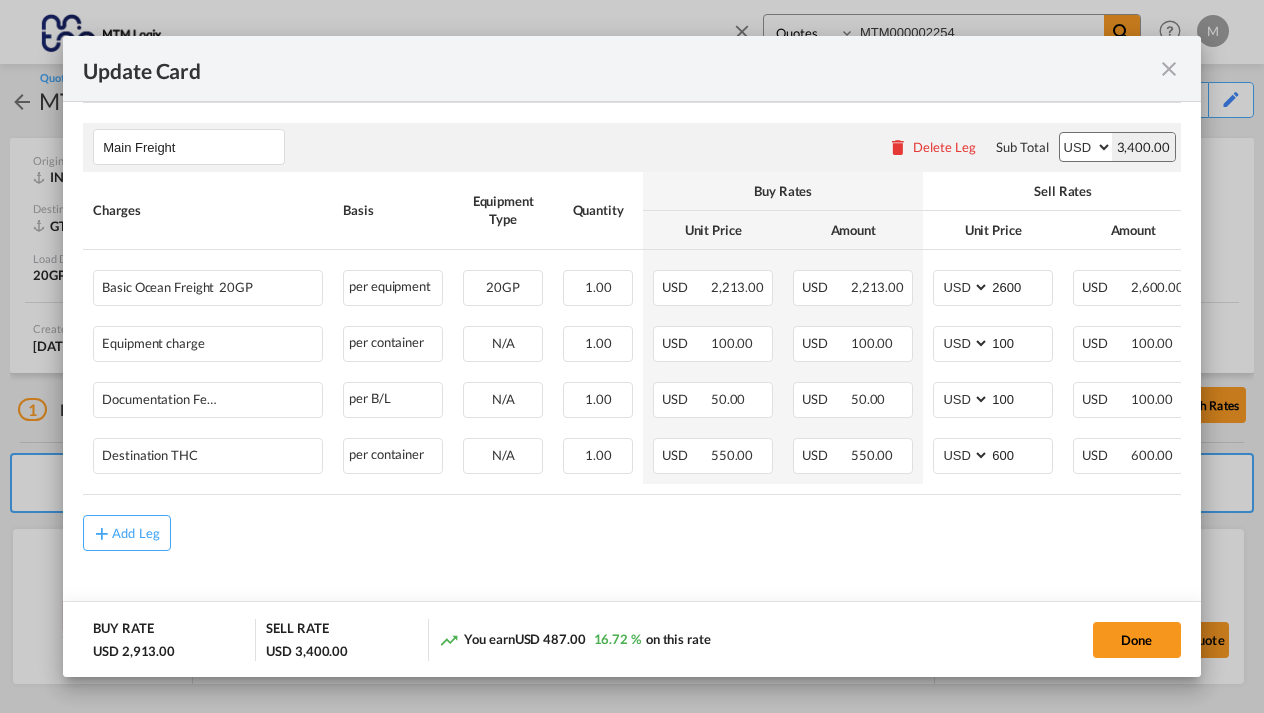 scroll, scrollTop: 517, scrollLeft: 0, axis: vertical 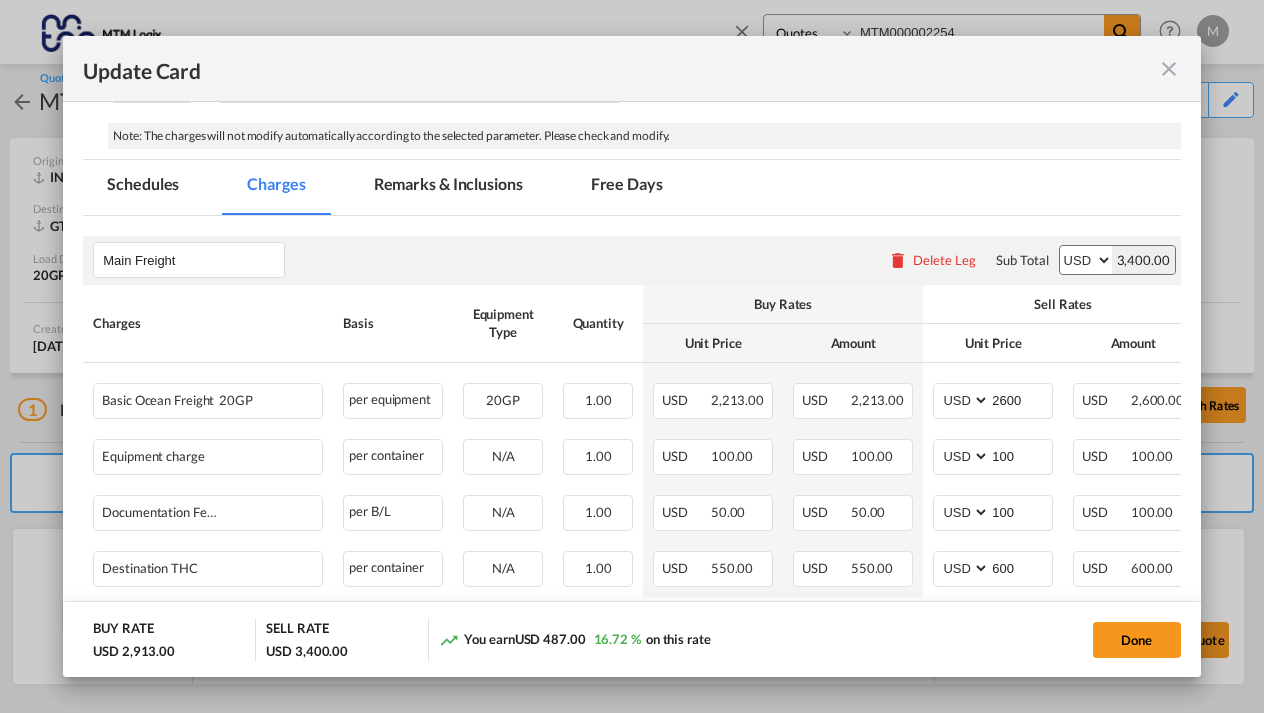 click on "Free Days" at bounding box center (627, 187) 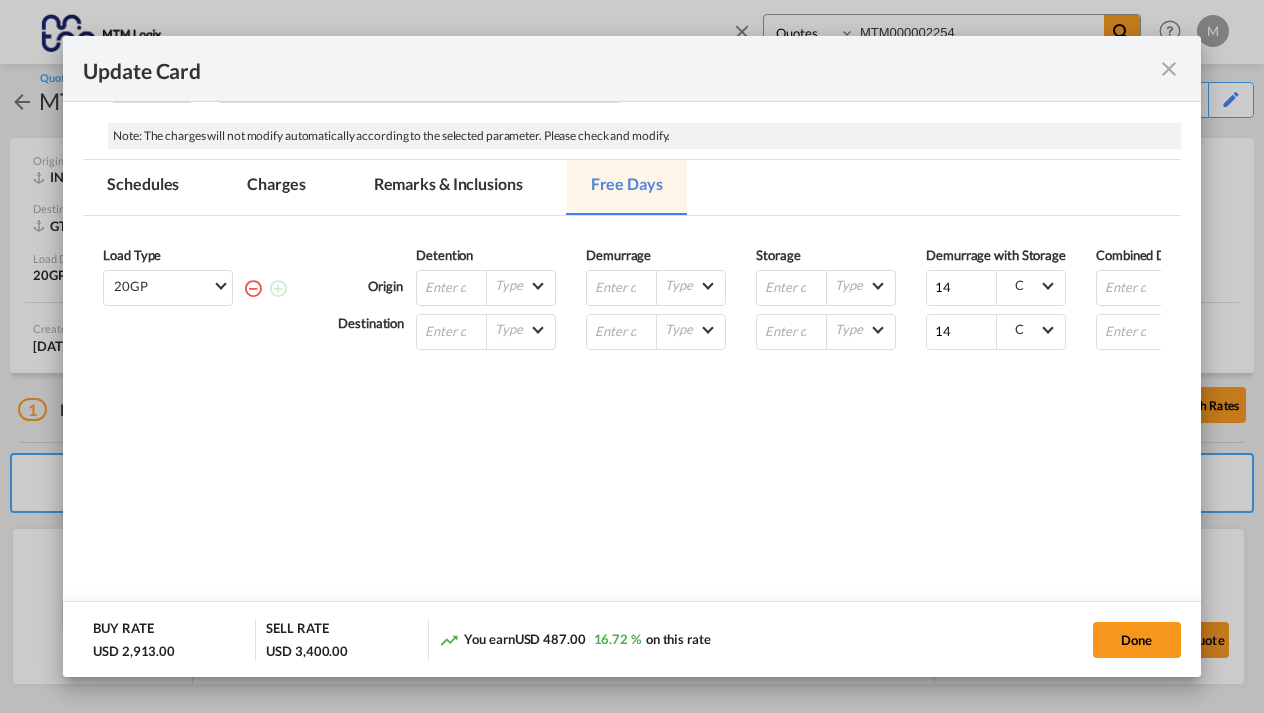click on "Free Days" at bounding box center (627, 187) 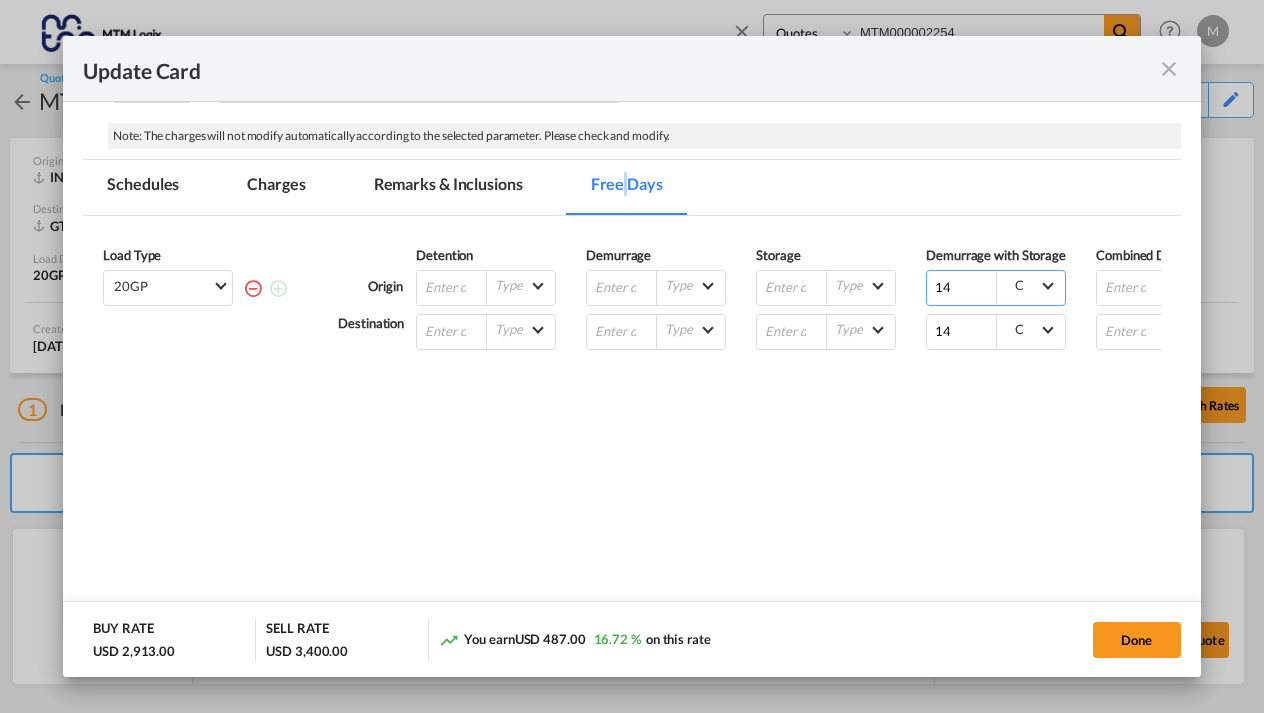 click on "14" at bounding box center [962, 288] 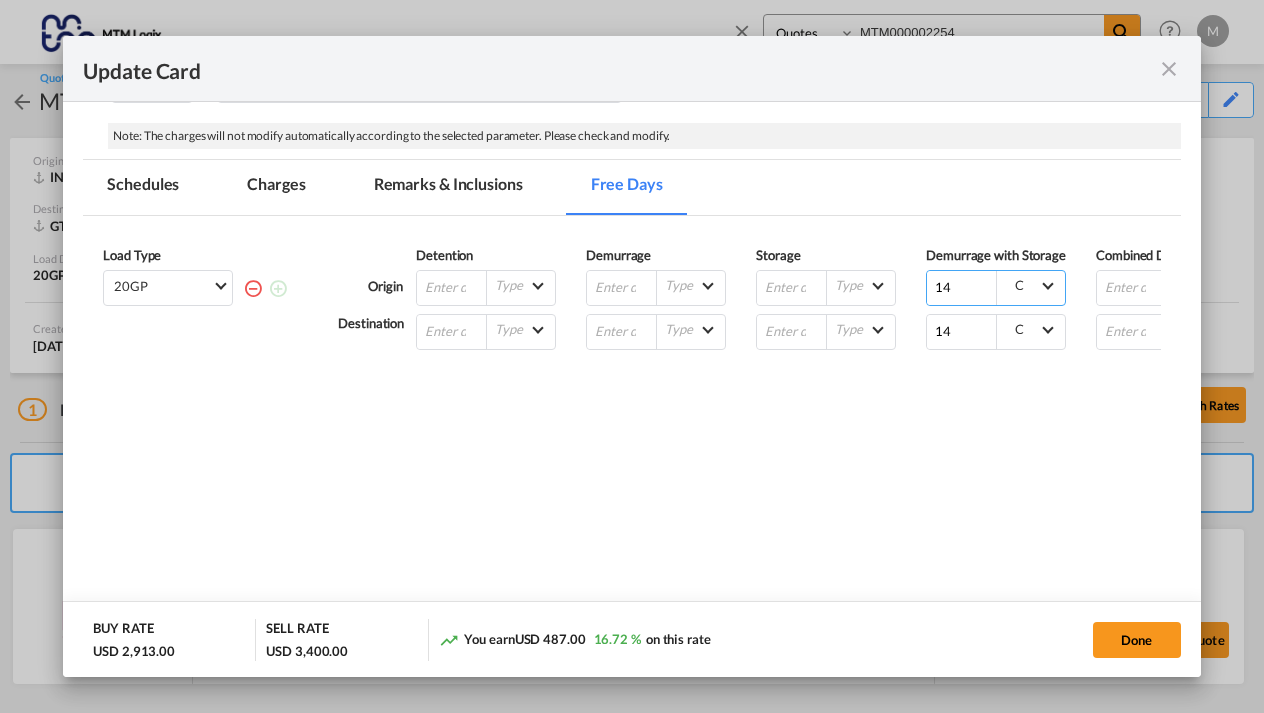 type on "1" 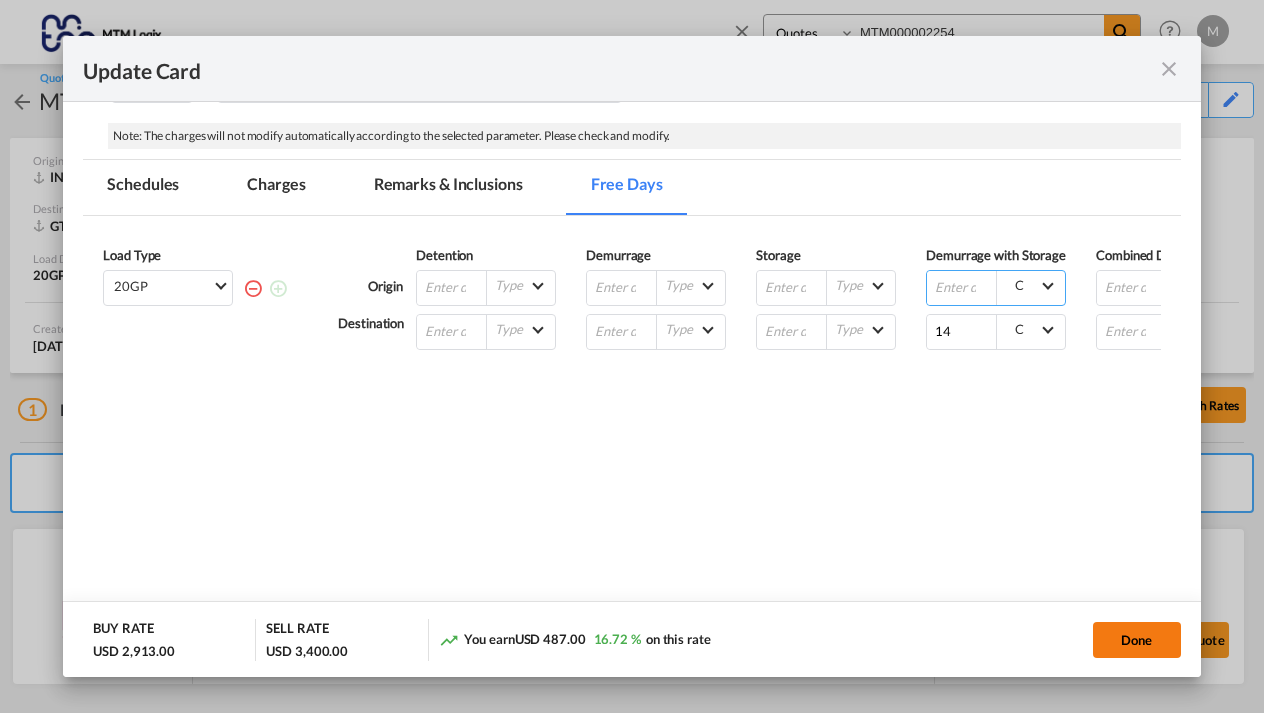 type 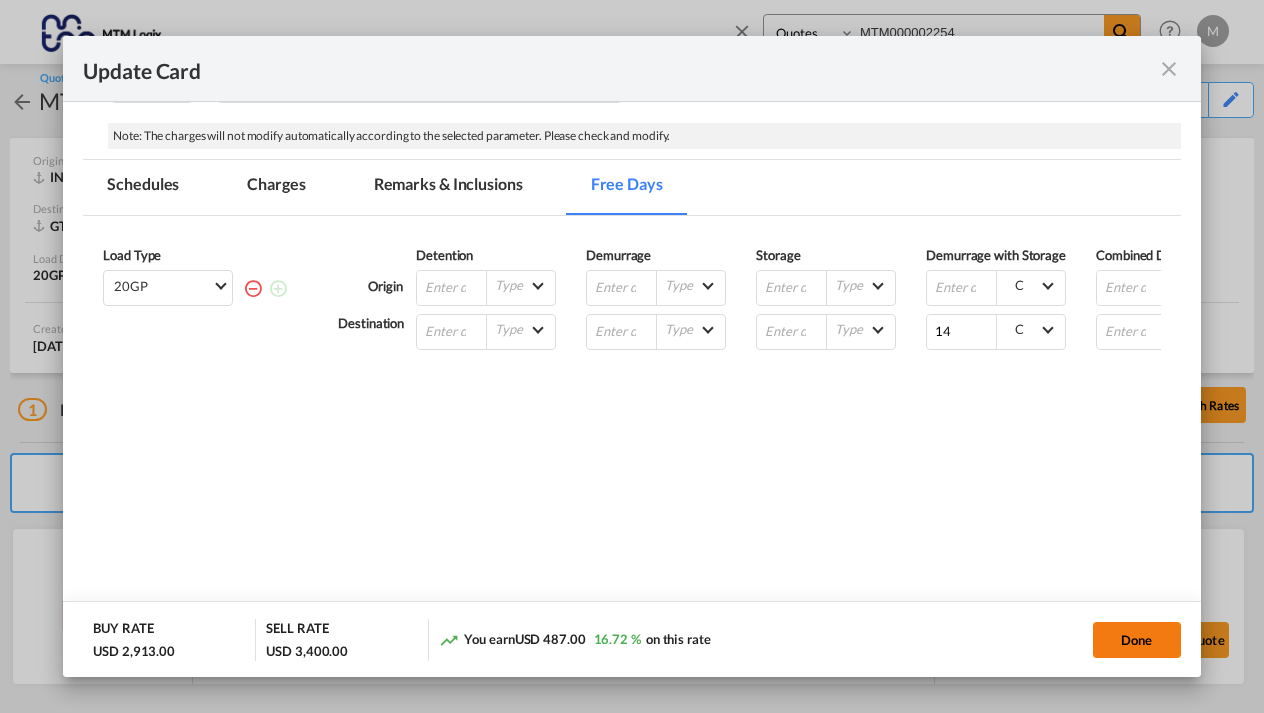 click on "Done" 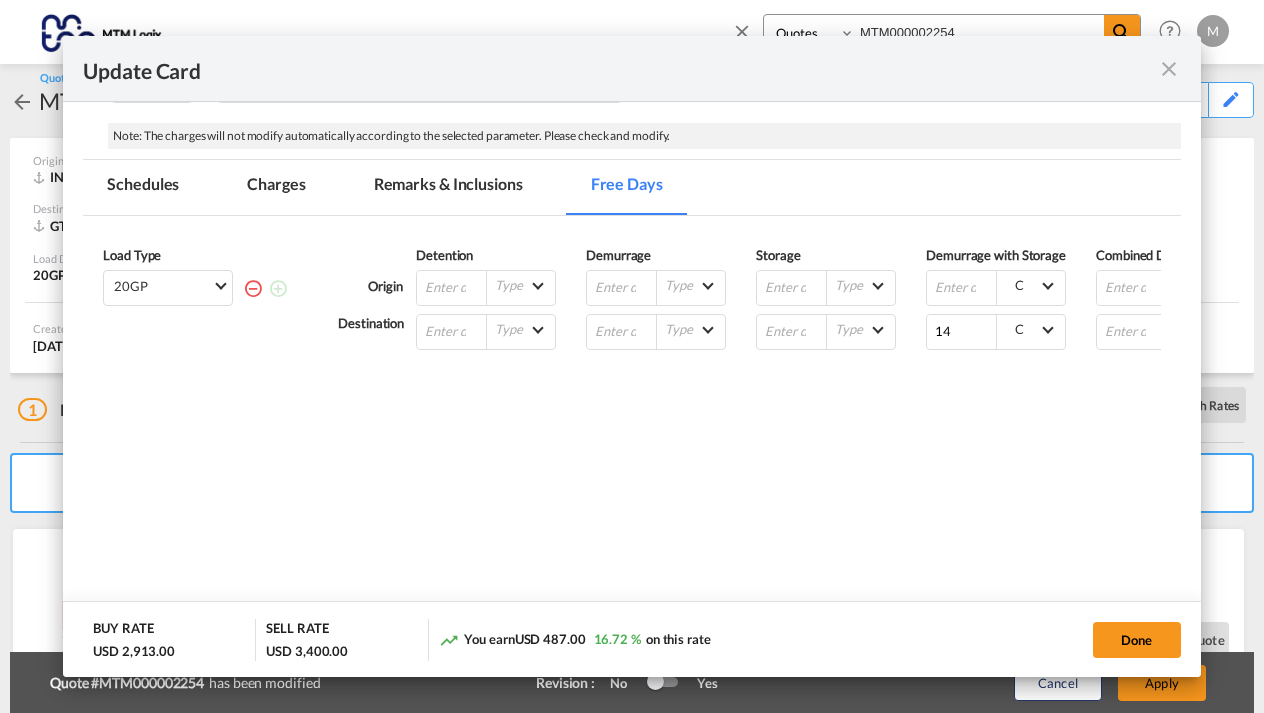 type on "[DATE]" 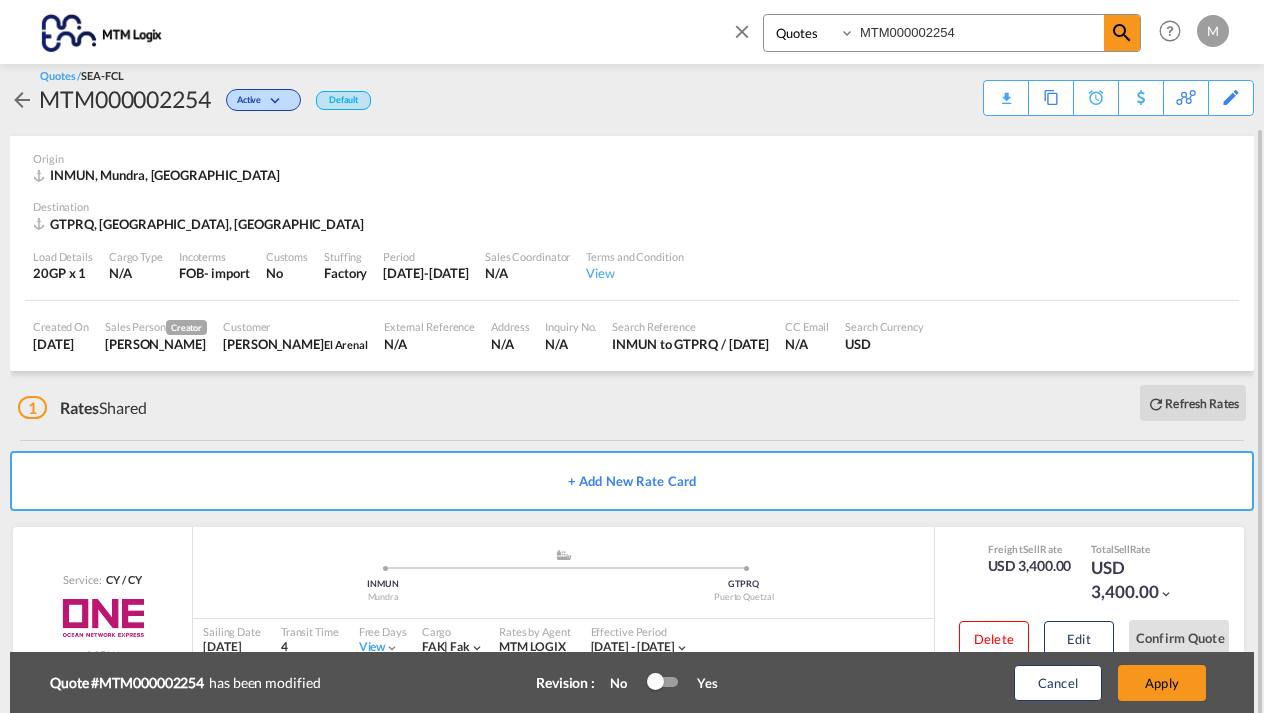 scroll, scrollTop: 77, scrollLeft: 0, axis: vertical 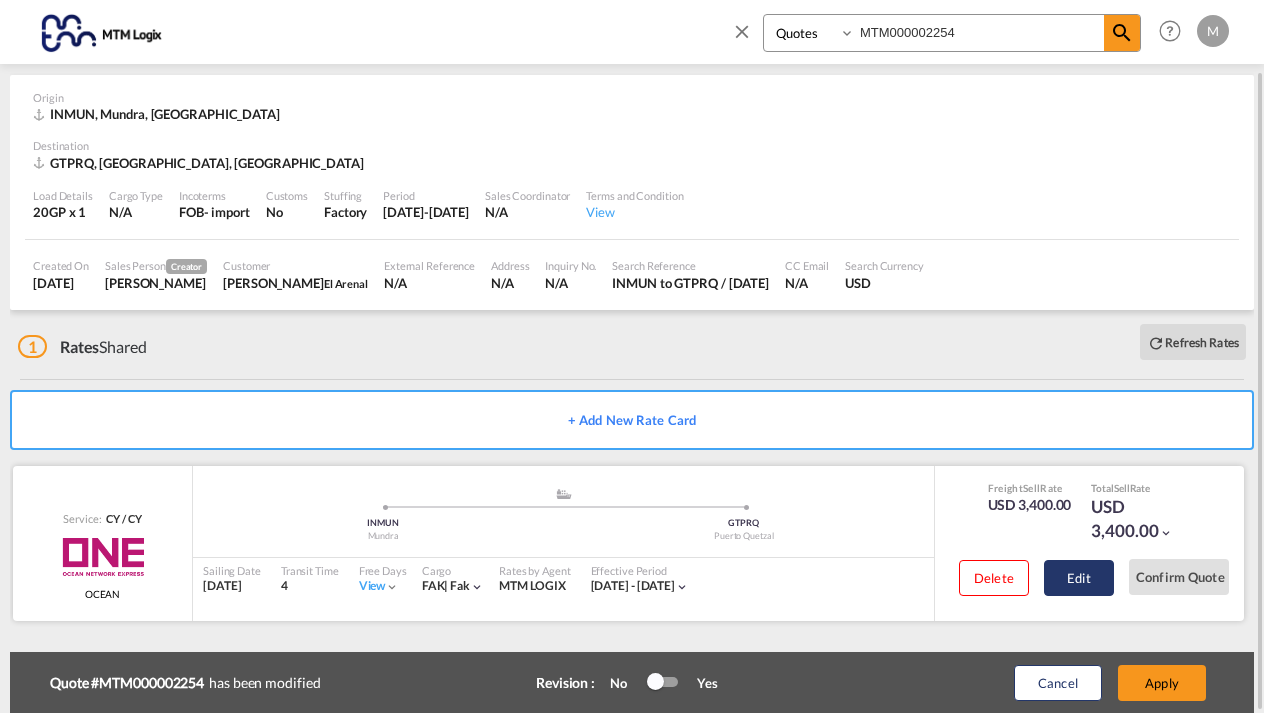 click on "Edit" at bounding box center (1079, 578) 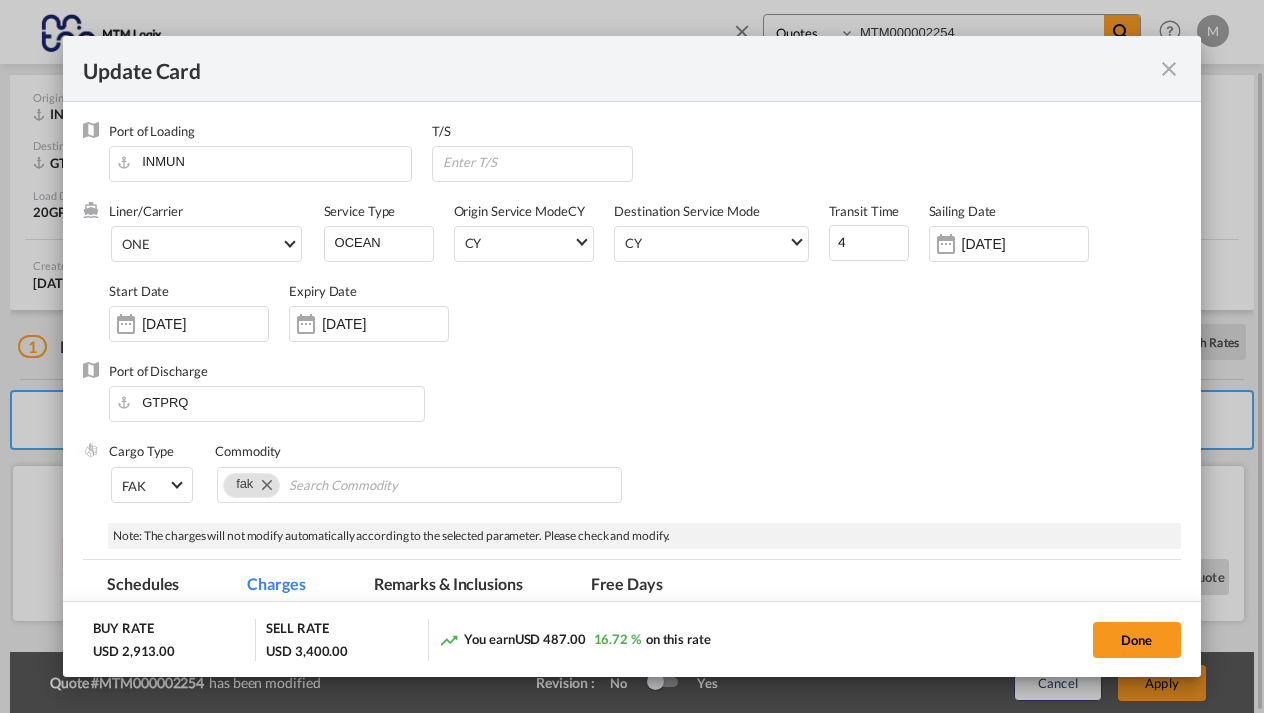 type 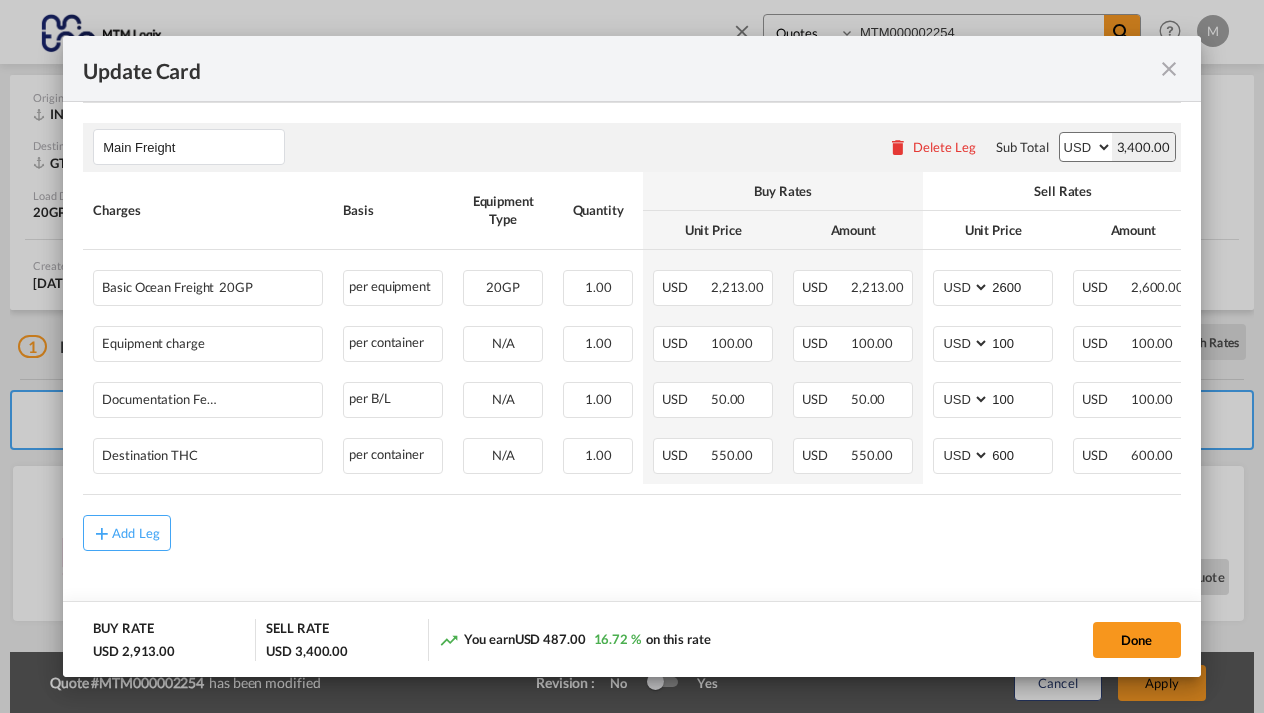 scroll, scrollTop: 517, scrollLeft: 0, axis: vertical 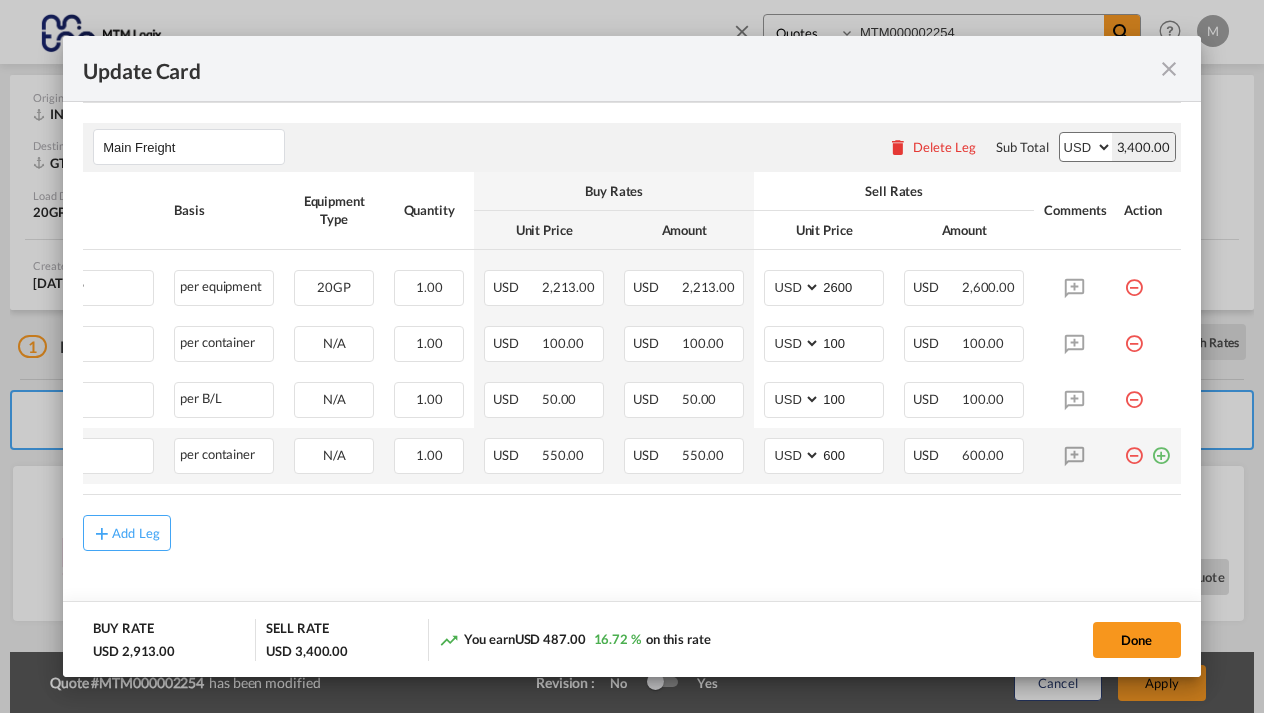 click at bounding box center (1161, 448) 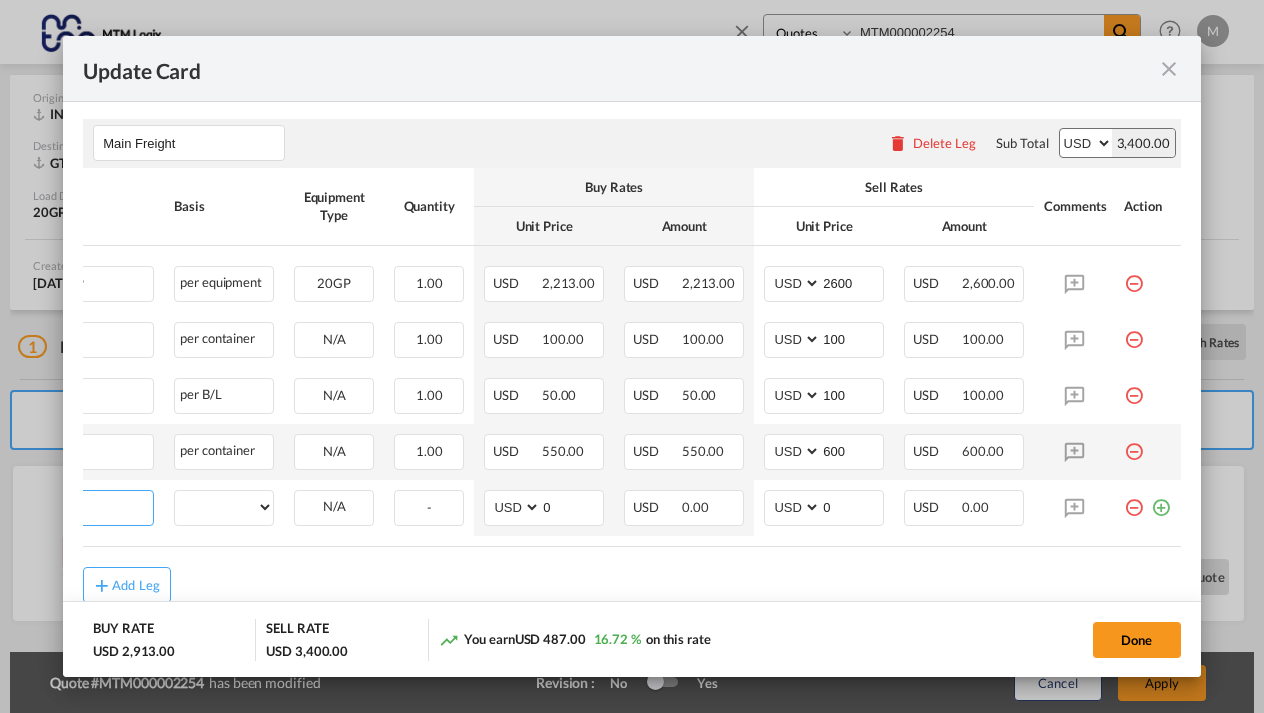 scroll, scrollTop: 0, scrollLeft: 0, axis: both 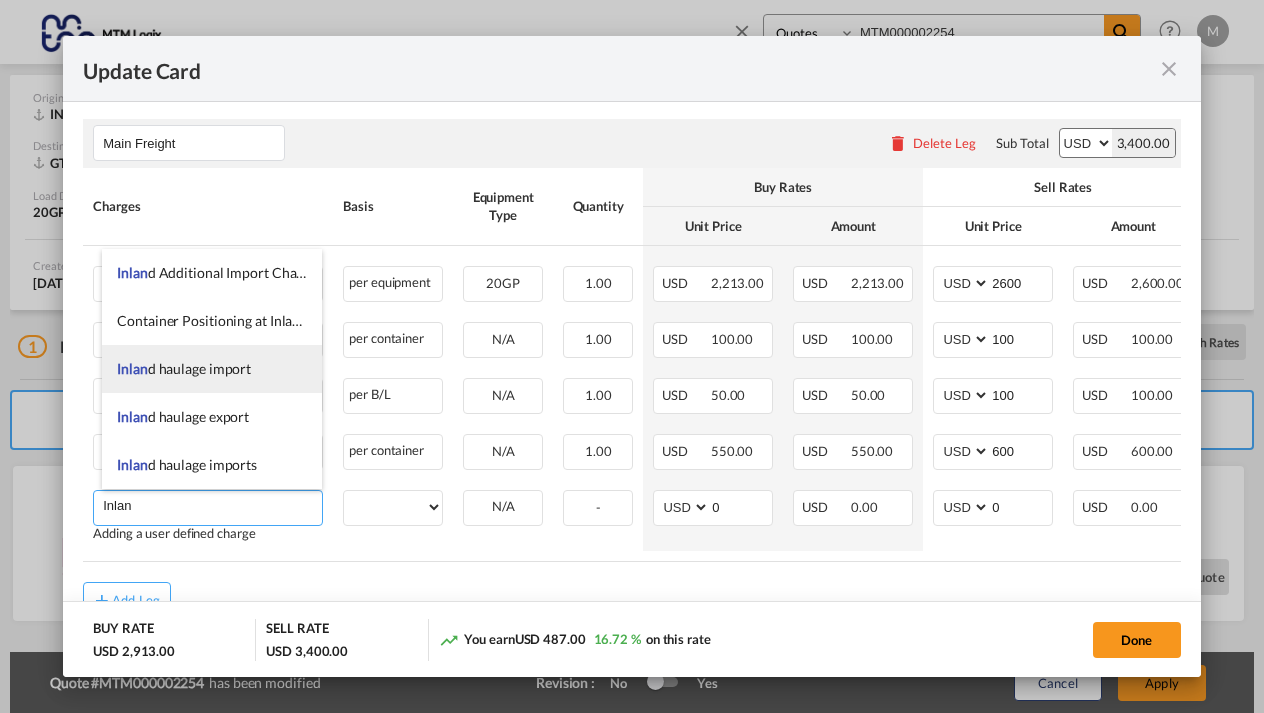 click on "Inlan d haulage import" at bounding box center [184, 368] 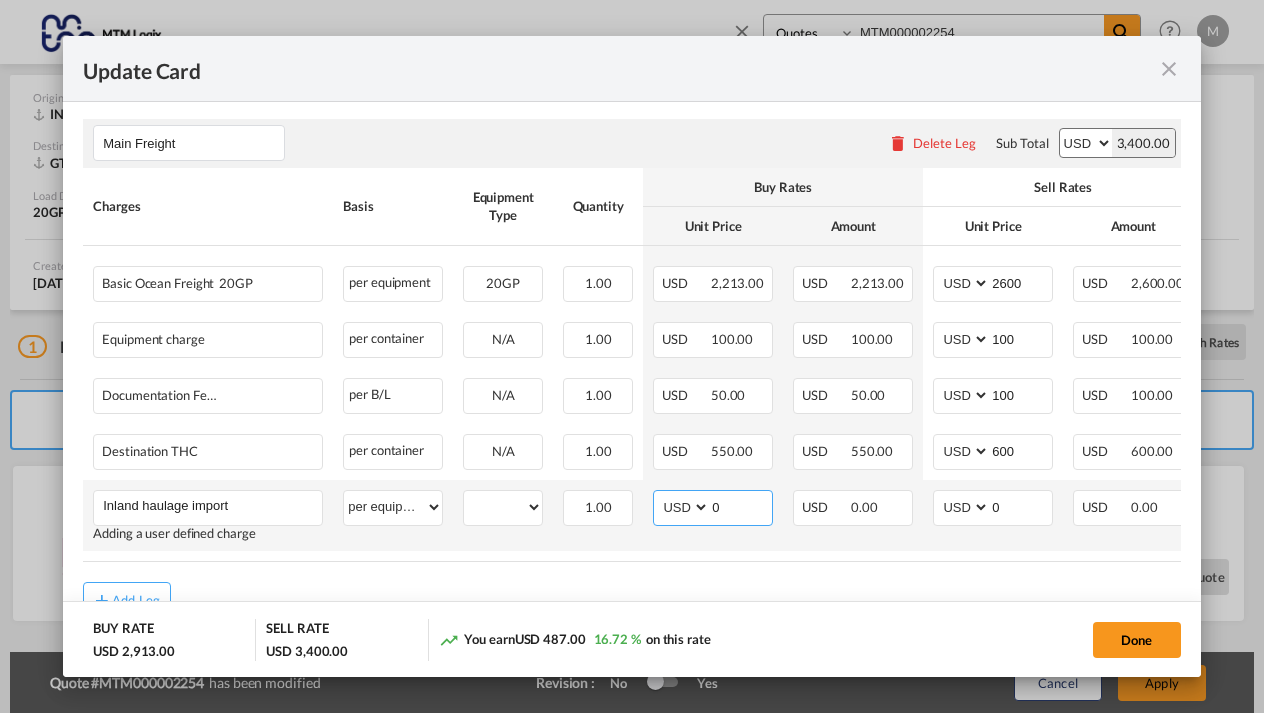 click on "0" at bounding box center [741, 506] 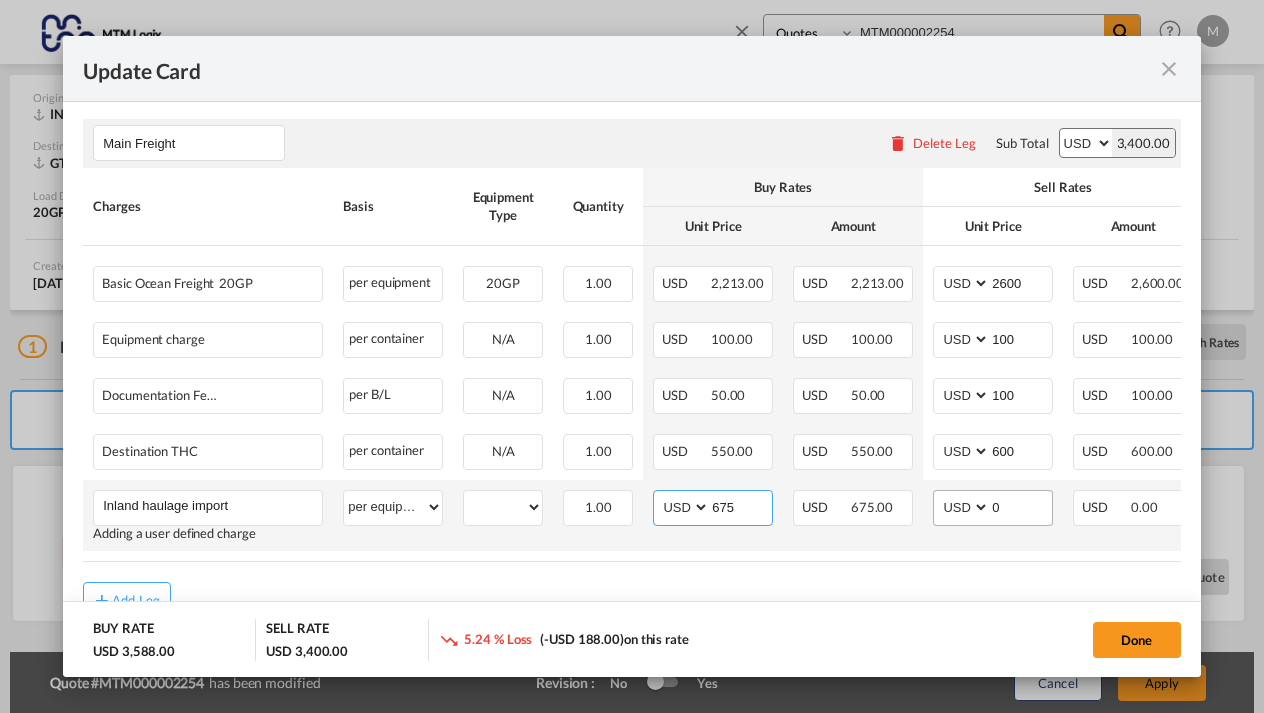 type on "675" 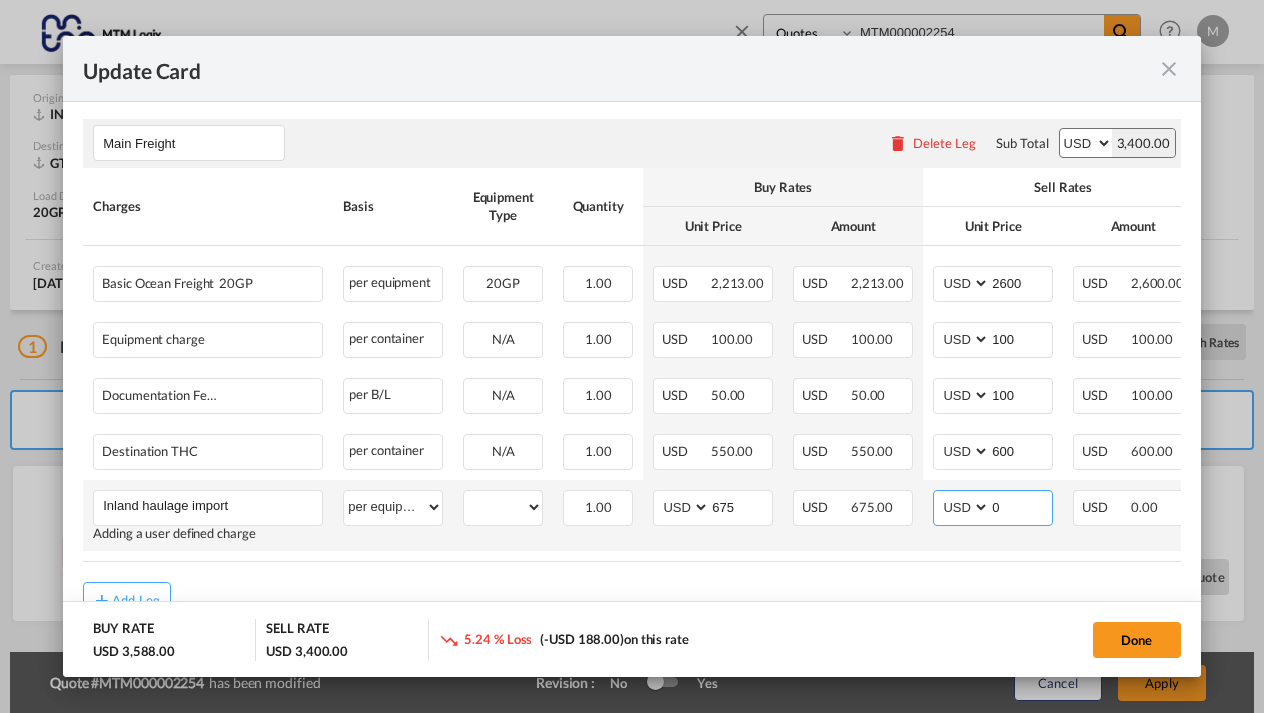 click on "0" at bounding box center (1021, 506) 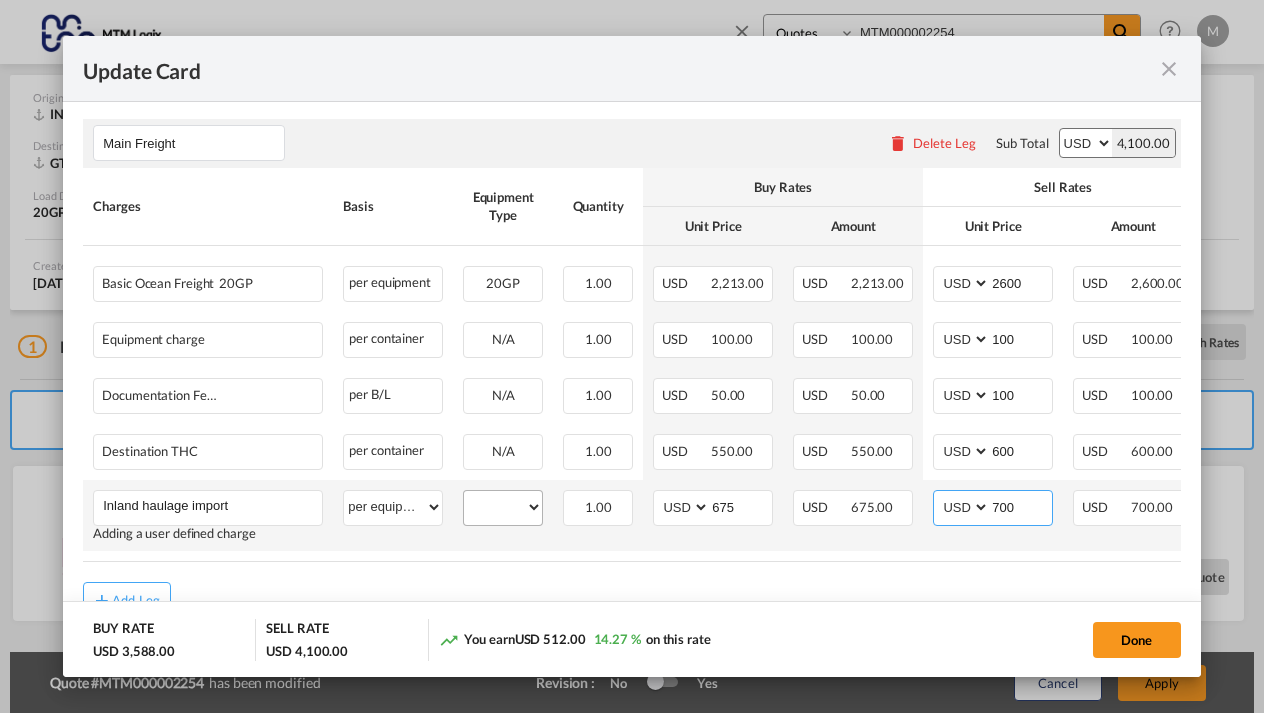 type on "700" 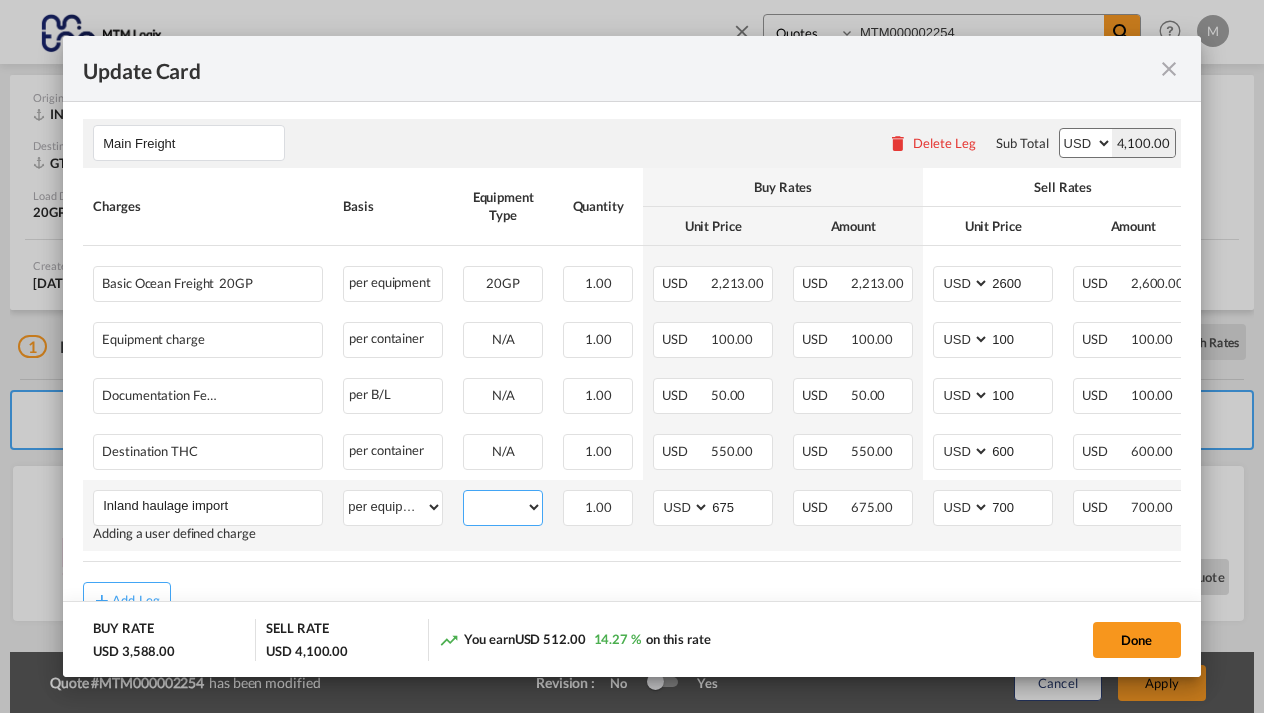 click on "20GP" at bounding box center (503, 507) 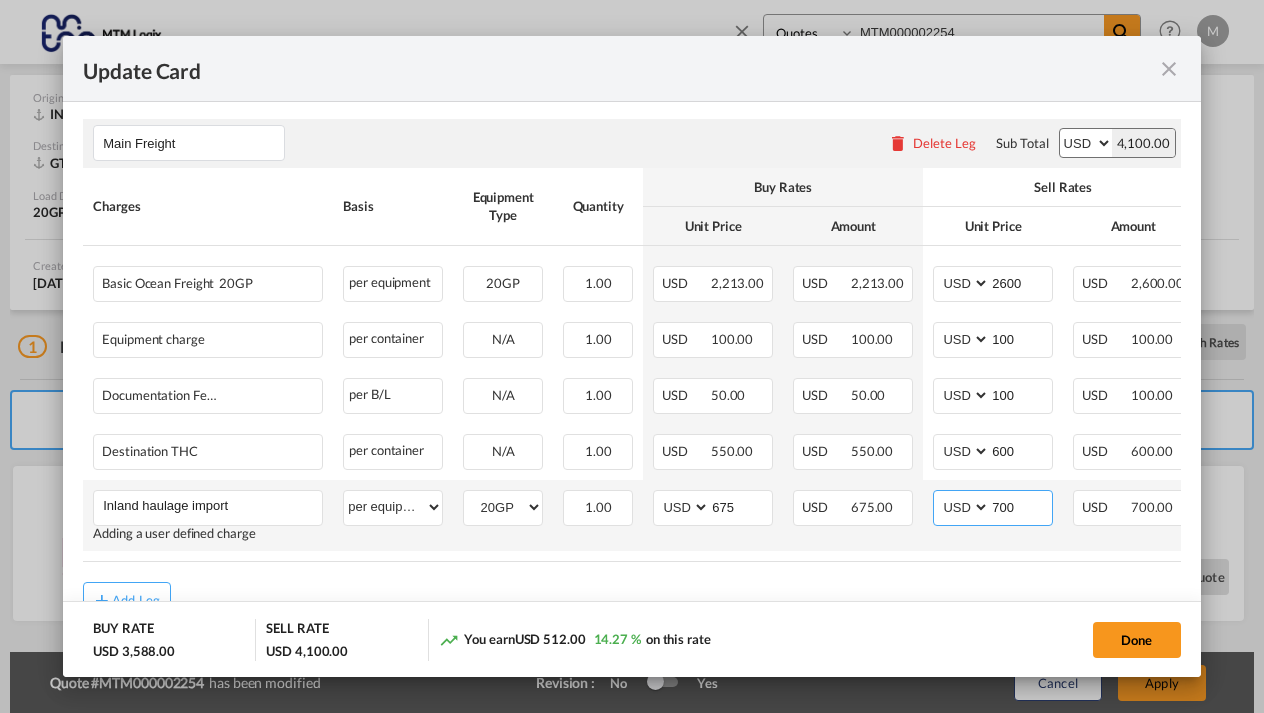 click on "700" at bounding box center (1021, 506) 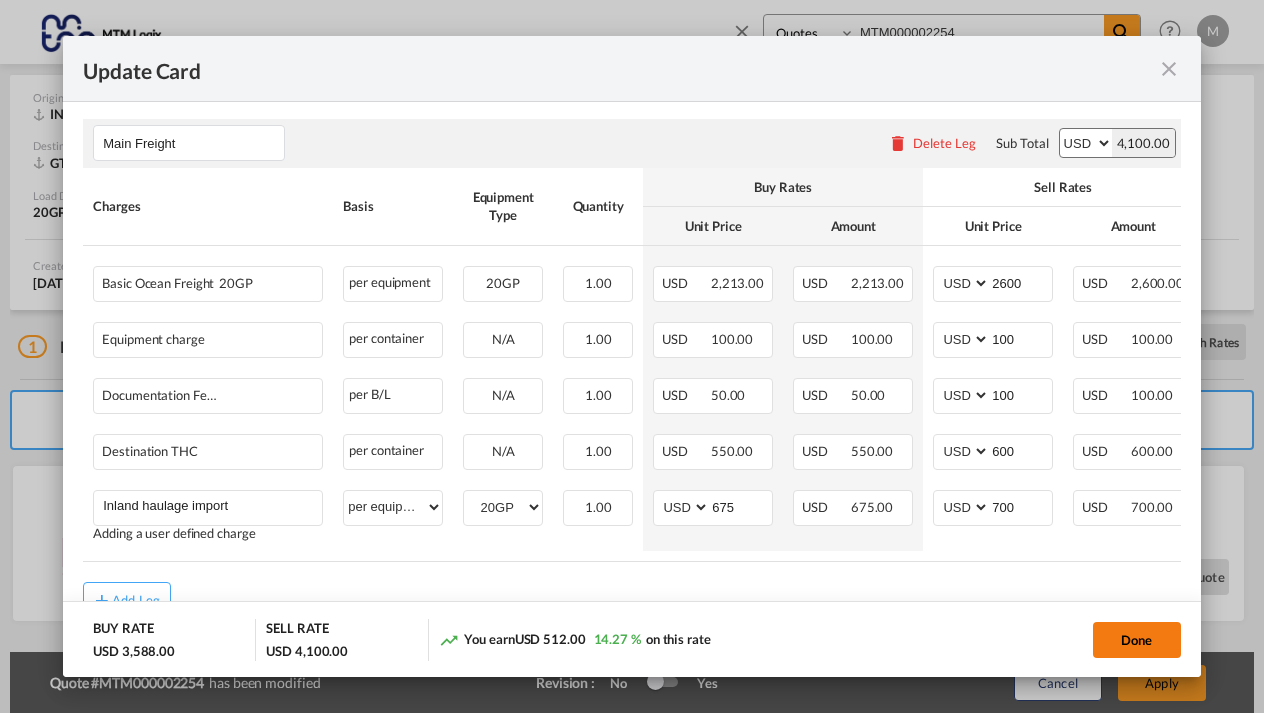 click on "Done" 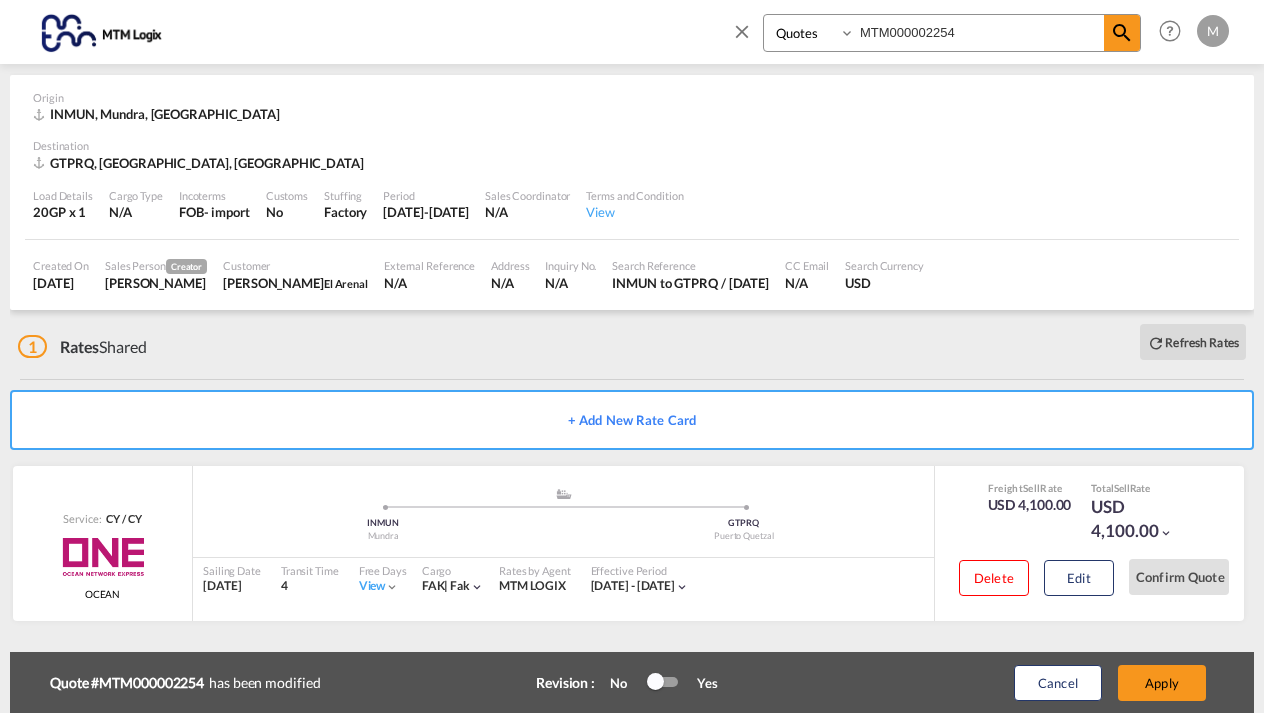 type on "[DATE]" 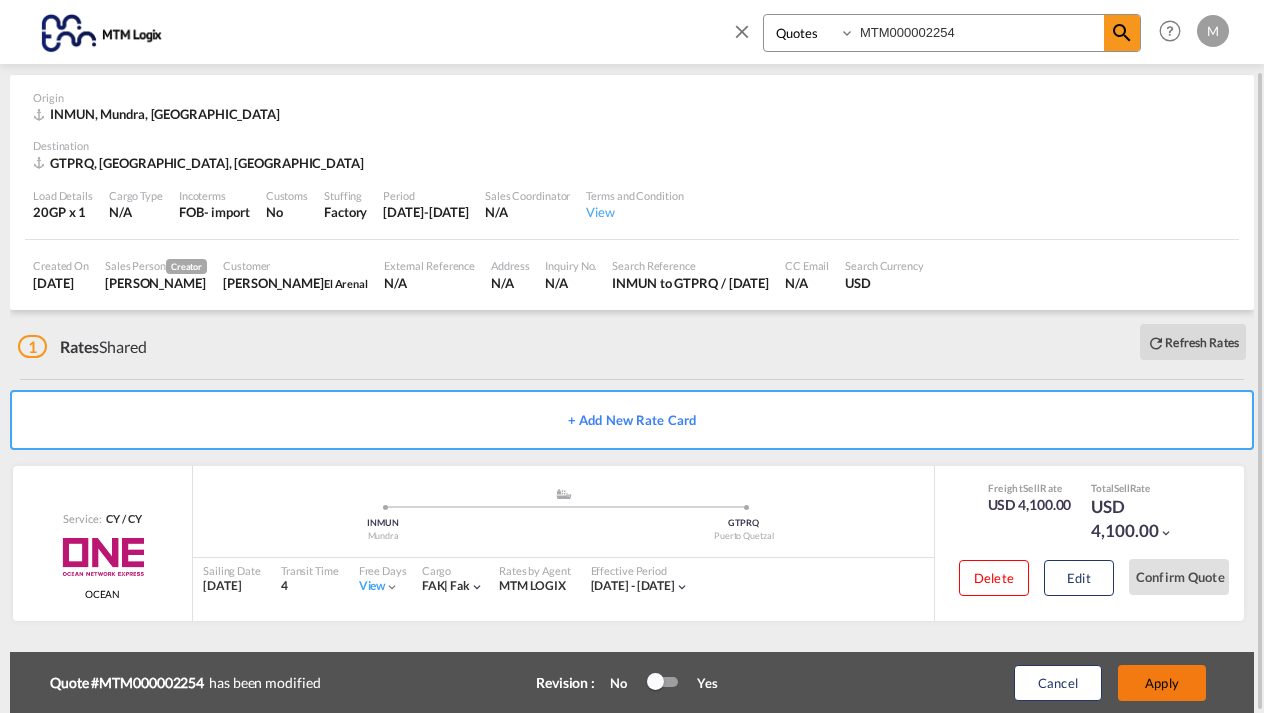click on "Apply" at bounding box center [1162, 683] 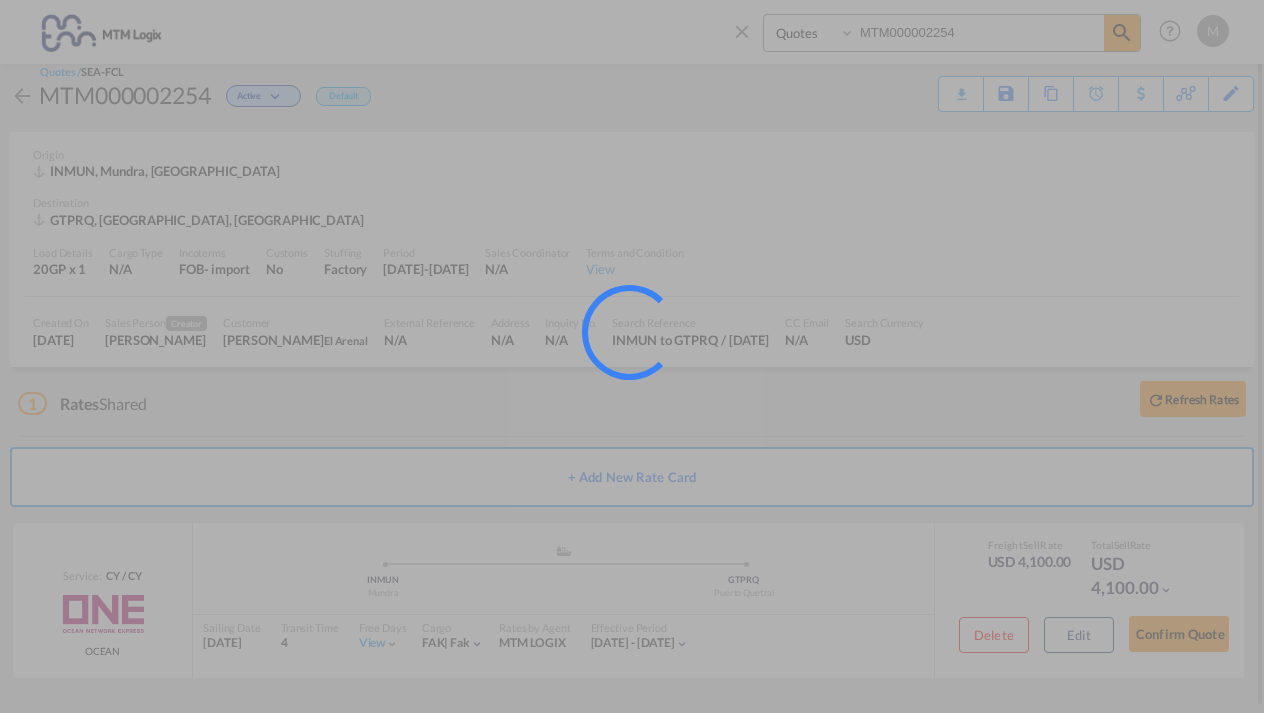 scroll, scrollTop: 15, scrollLeft: 0, axis: vertical 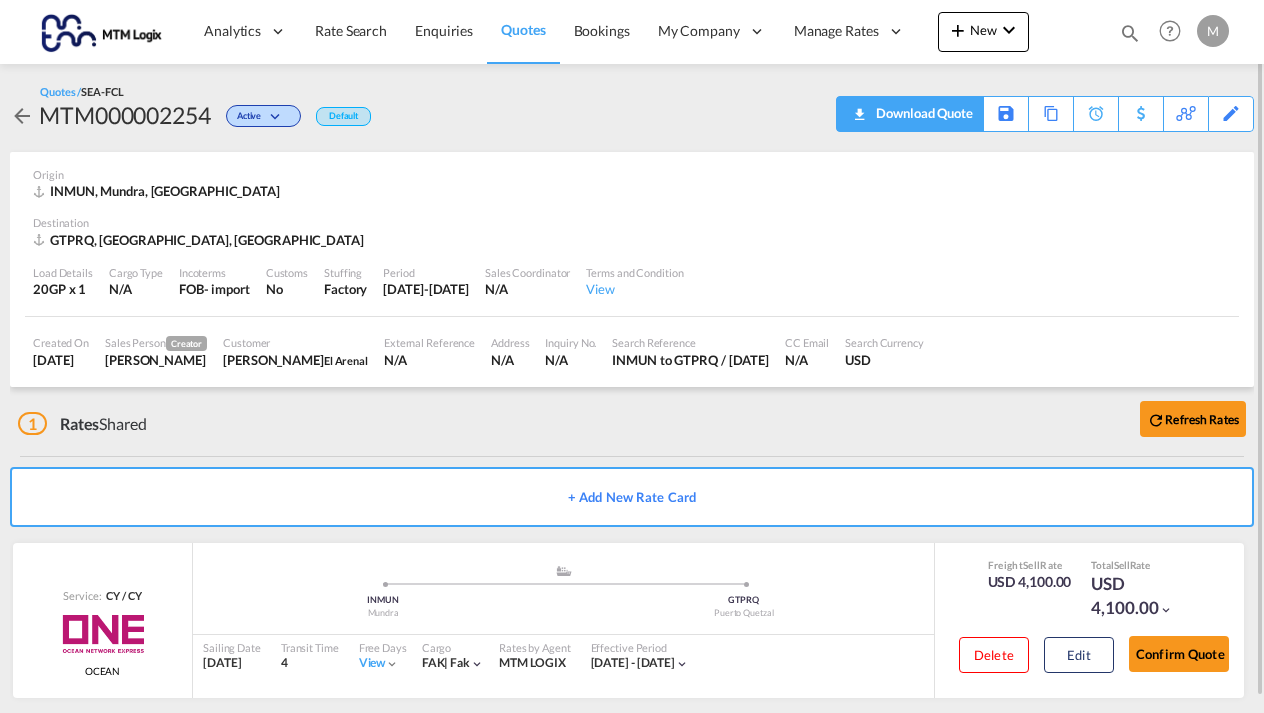 click on "Download Quote" at bounding box center (922, 113) 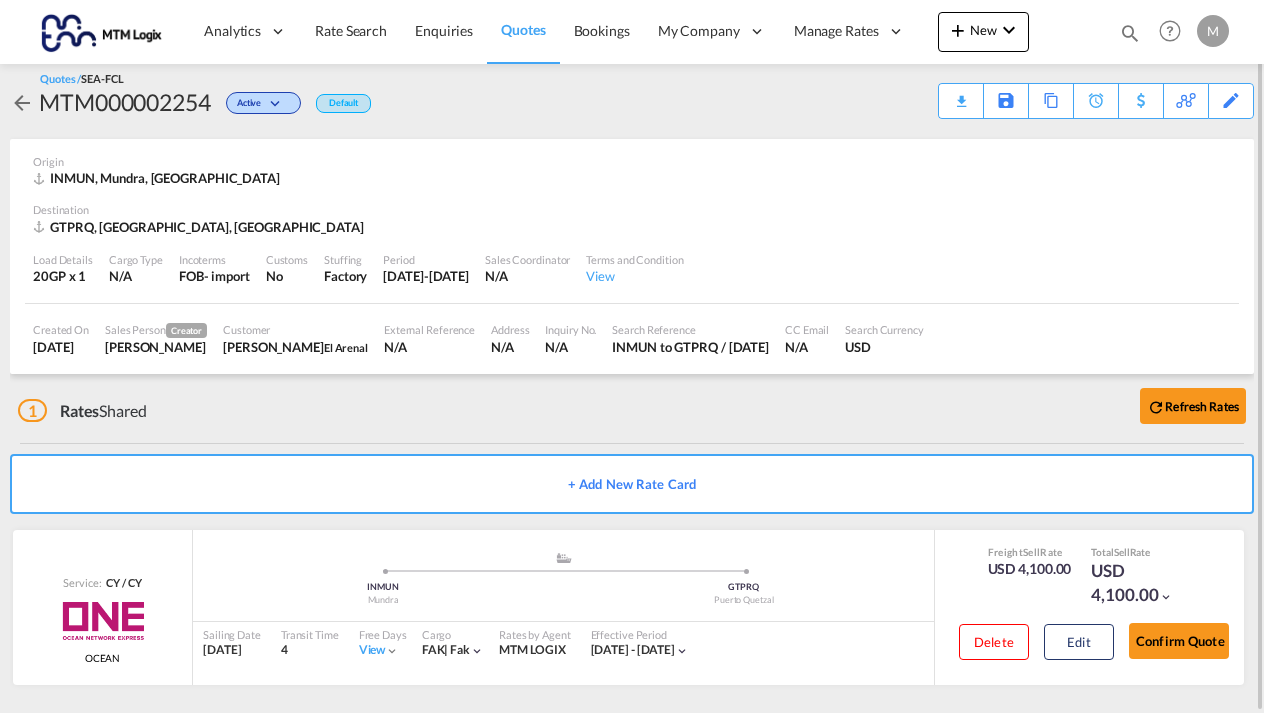 scroll, scrollTop: 14, scrollLeft: 0, axis: vertical 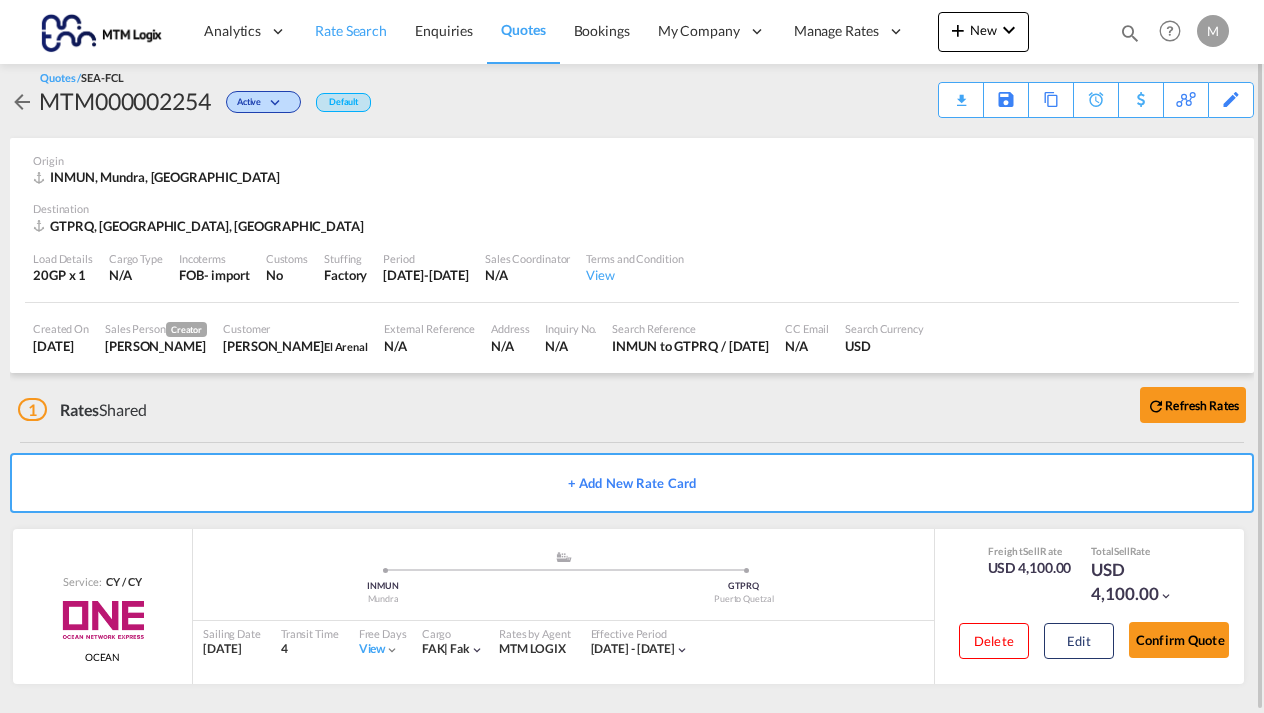 click on "Rate Search" at bounding box center [351, 30] 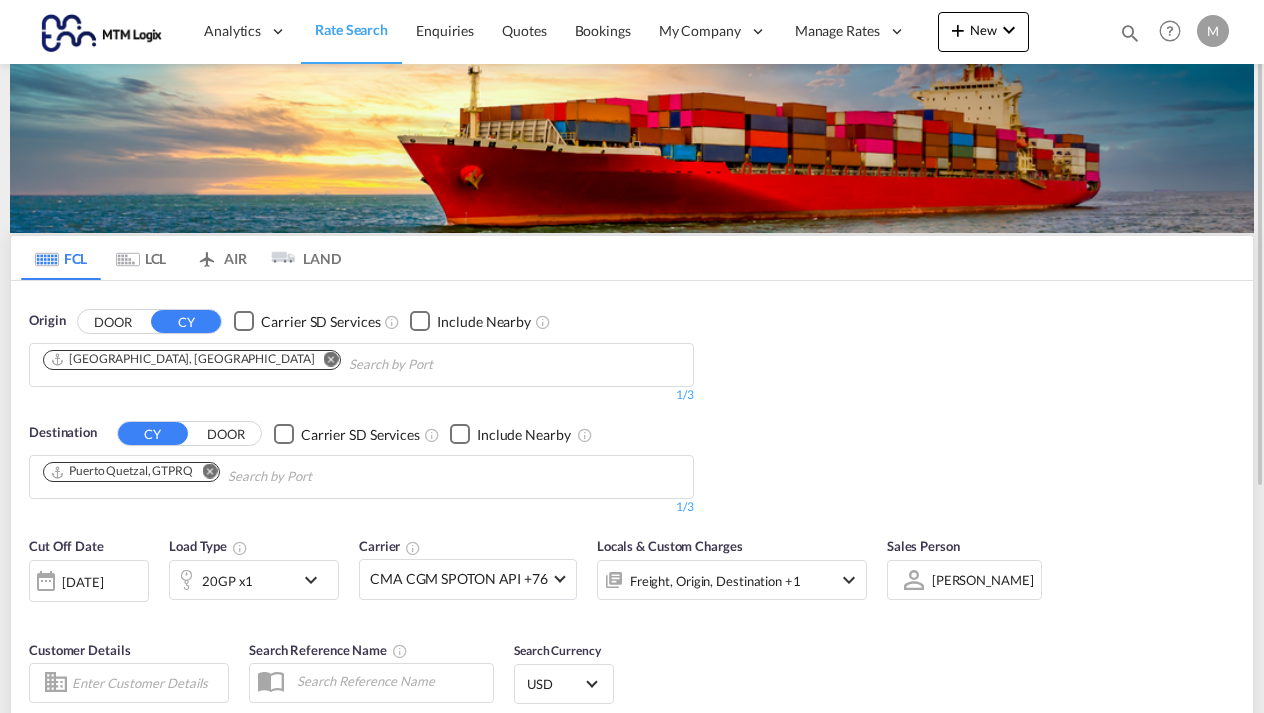click at bounding box center (1130, 33) 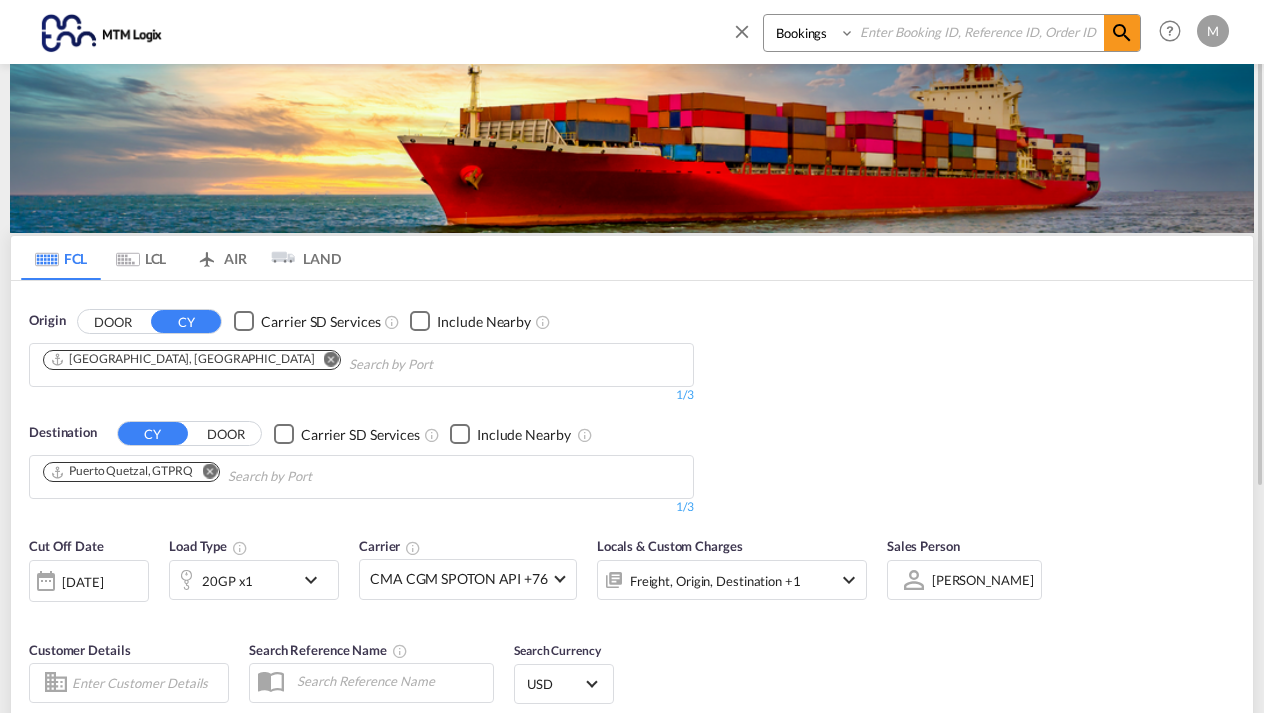 select on "Quotes" 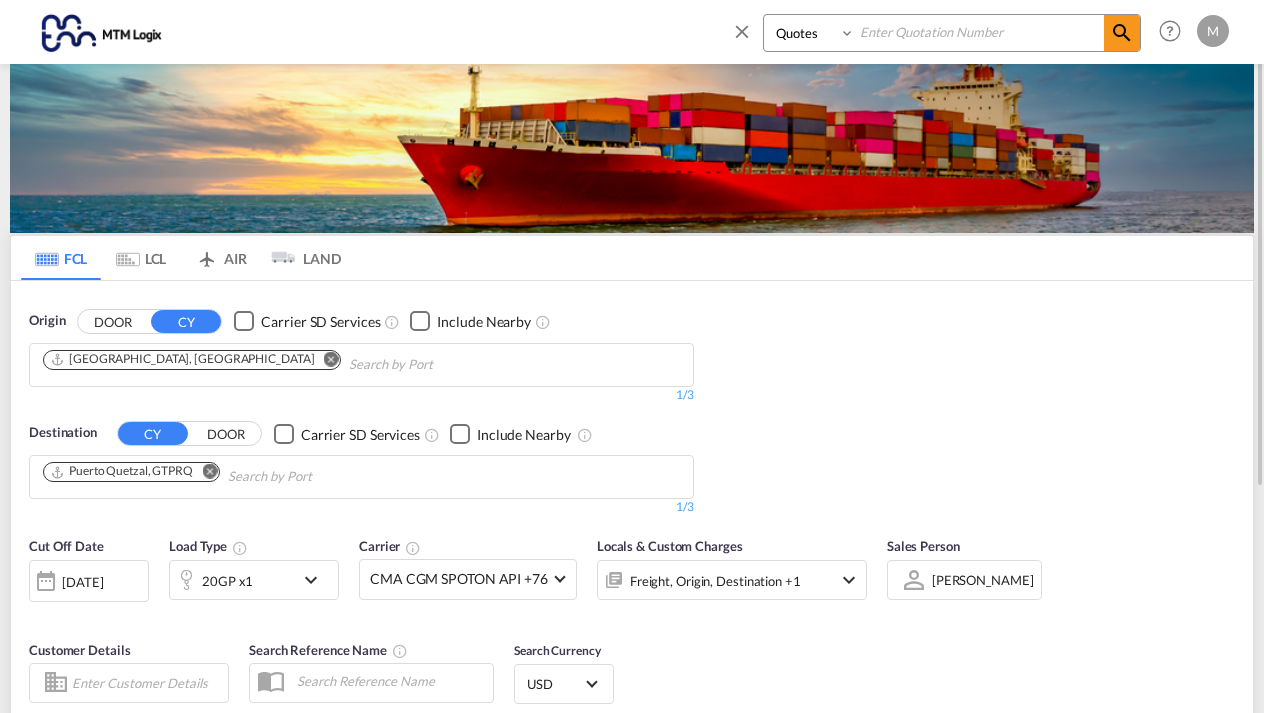 click at bounding box center (979, 32) 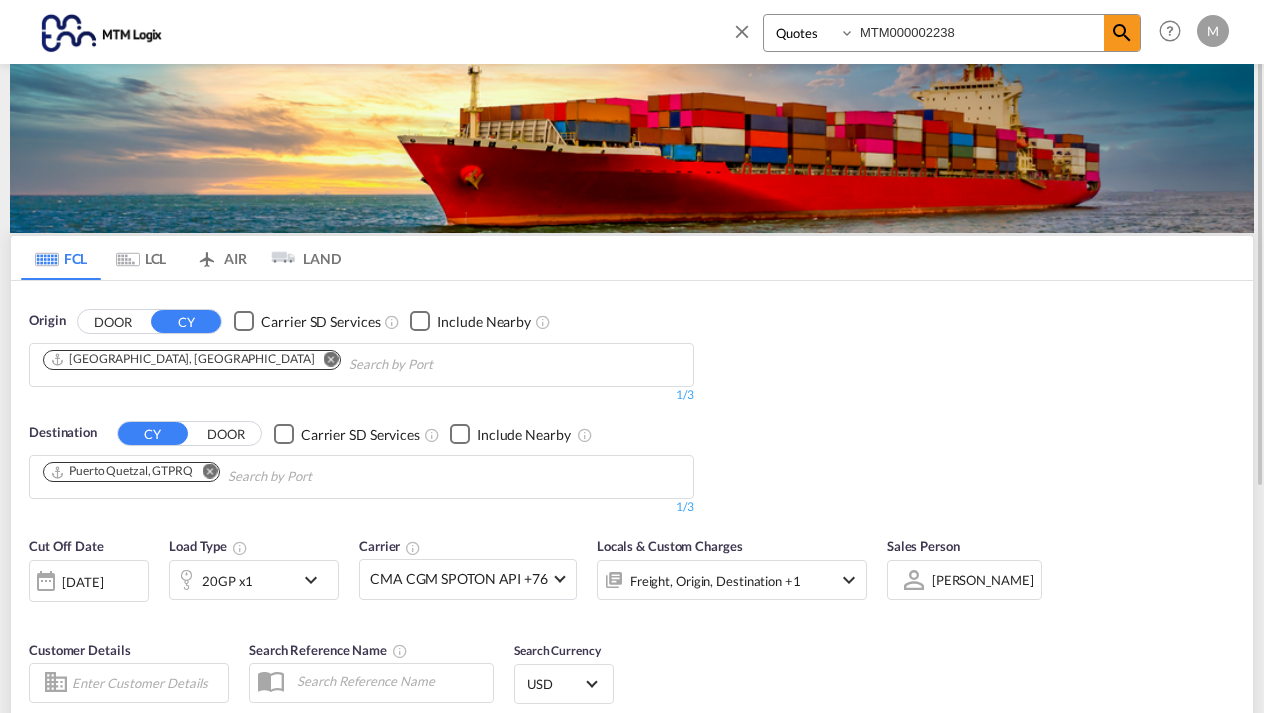 type on "MTM000002238" 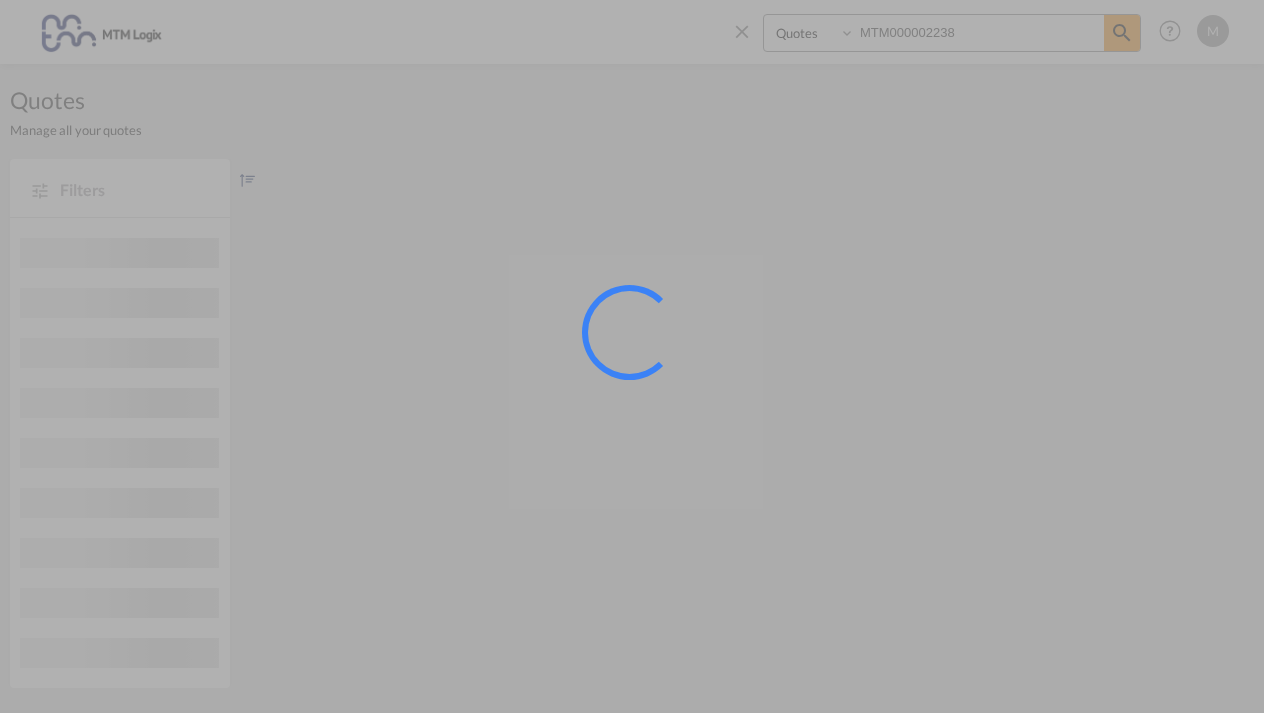 scroll, scrollTop: 0, scrollLeft: 0, axis: both 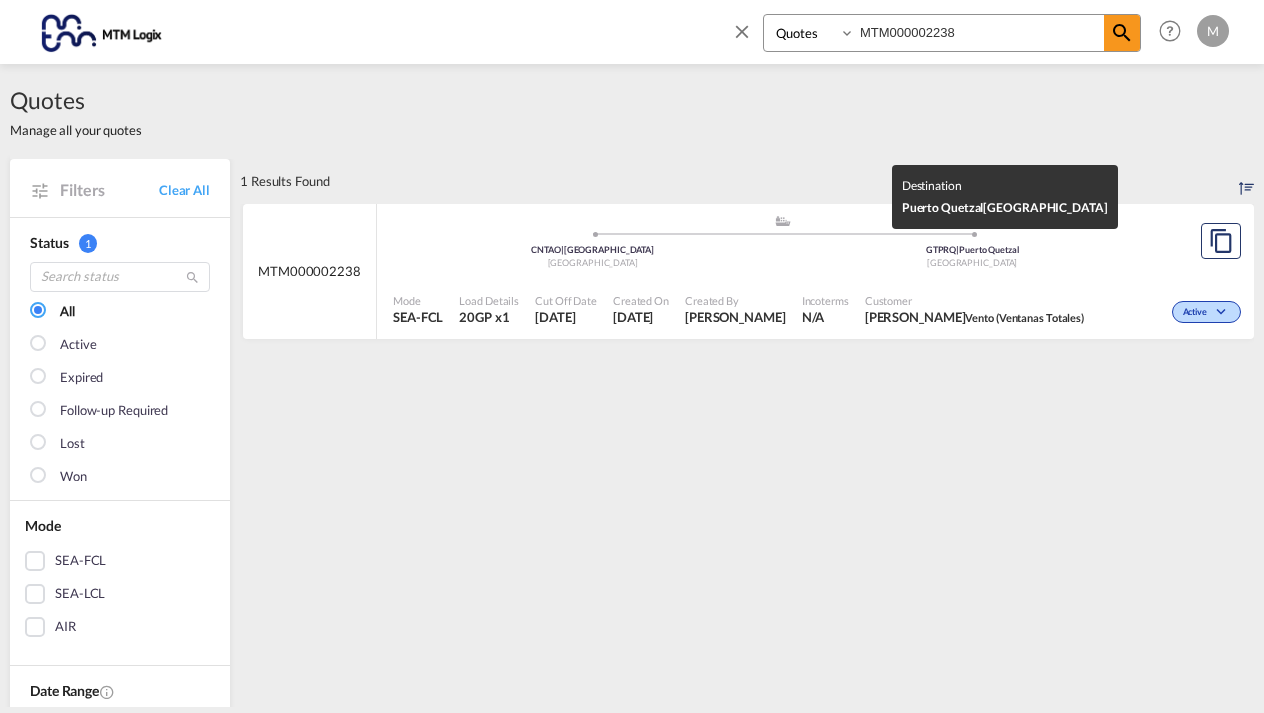 click on "[GEOGRAPHIC_DATA]" at bounding box center (973, 263) 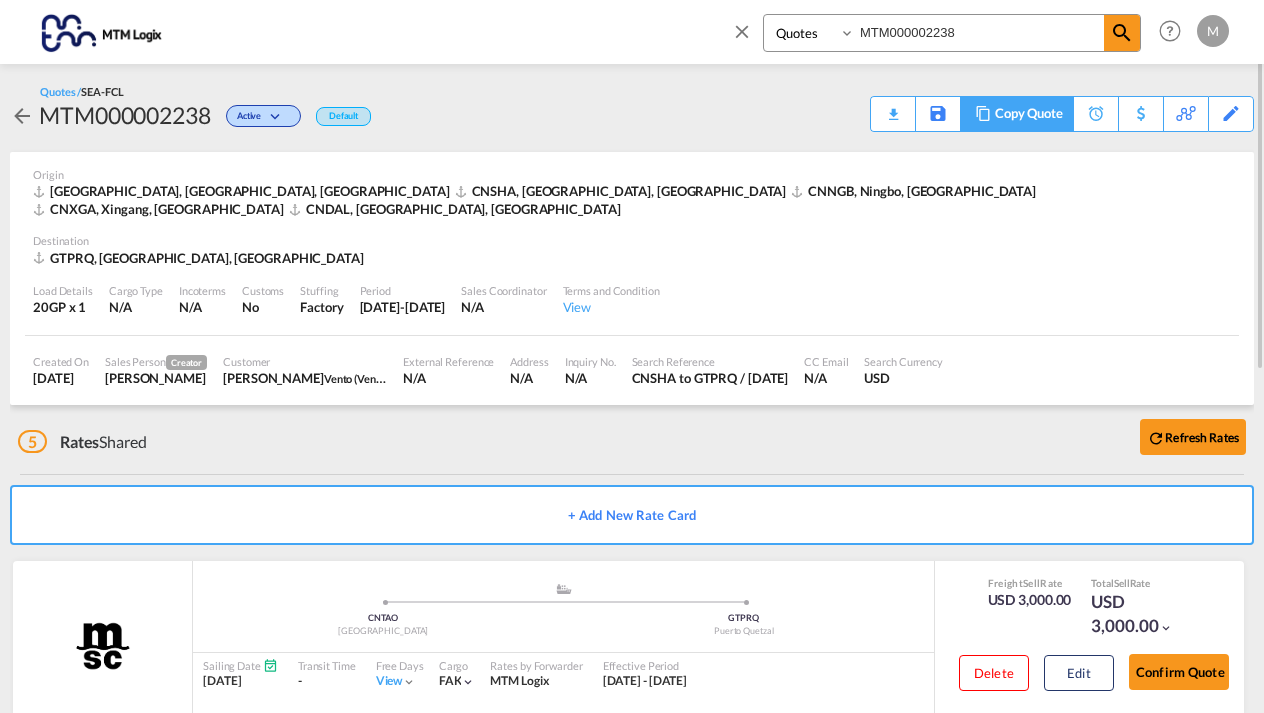 click on "Copy Quote" at bounding box center (1029, 114) 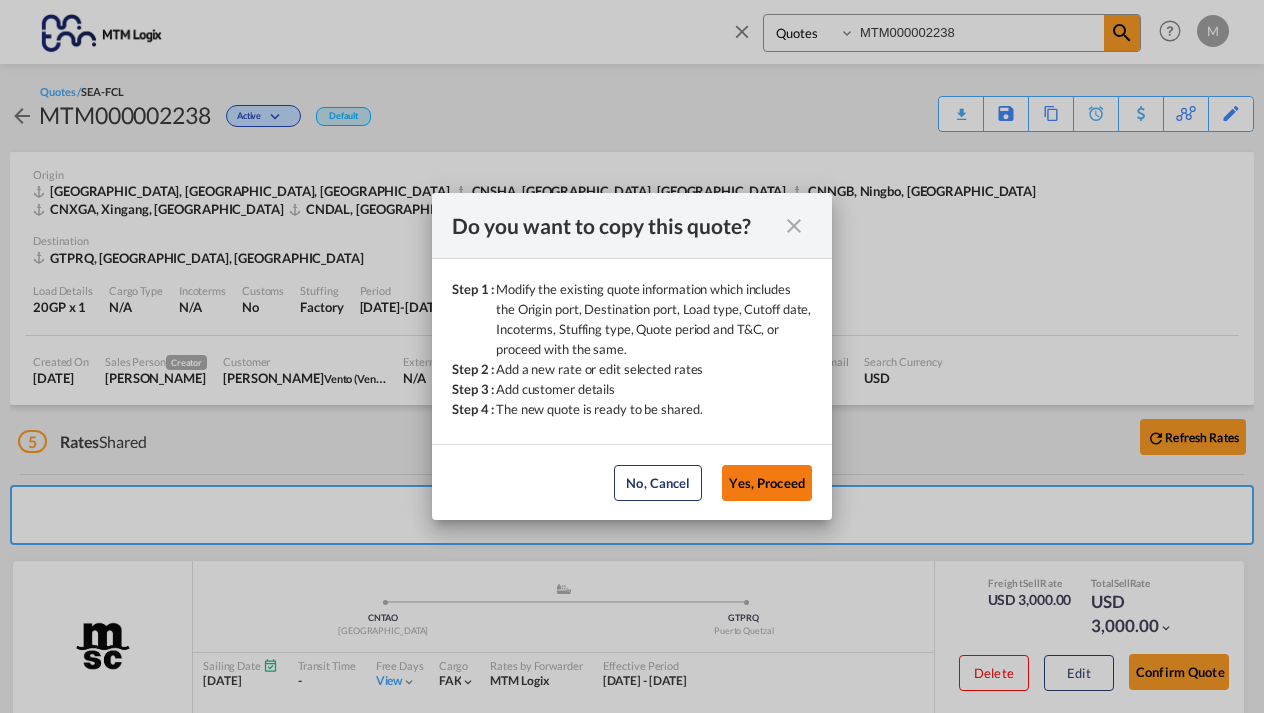 click on "Yes, Proceed" 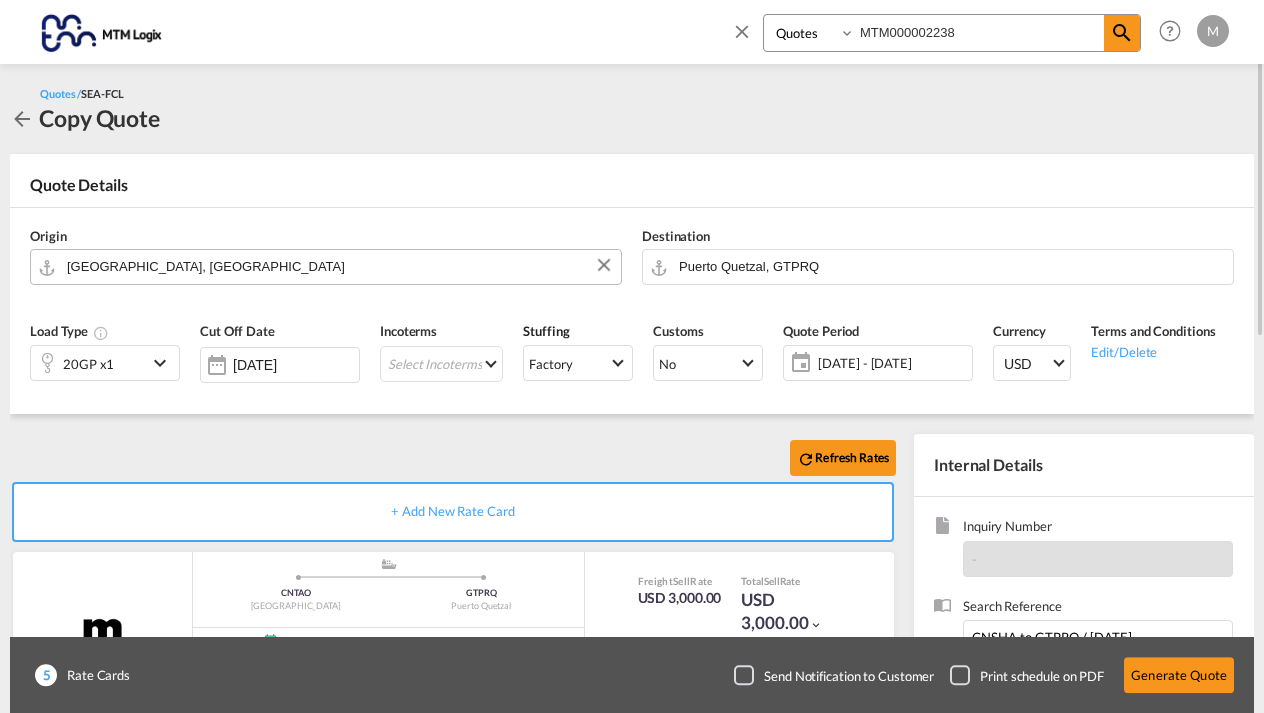 click on "[GEOGRAPHIC_DATA], [GEOGRAPHIC_DATA]" at bounding box center [339, 266] 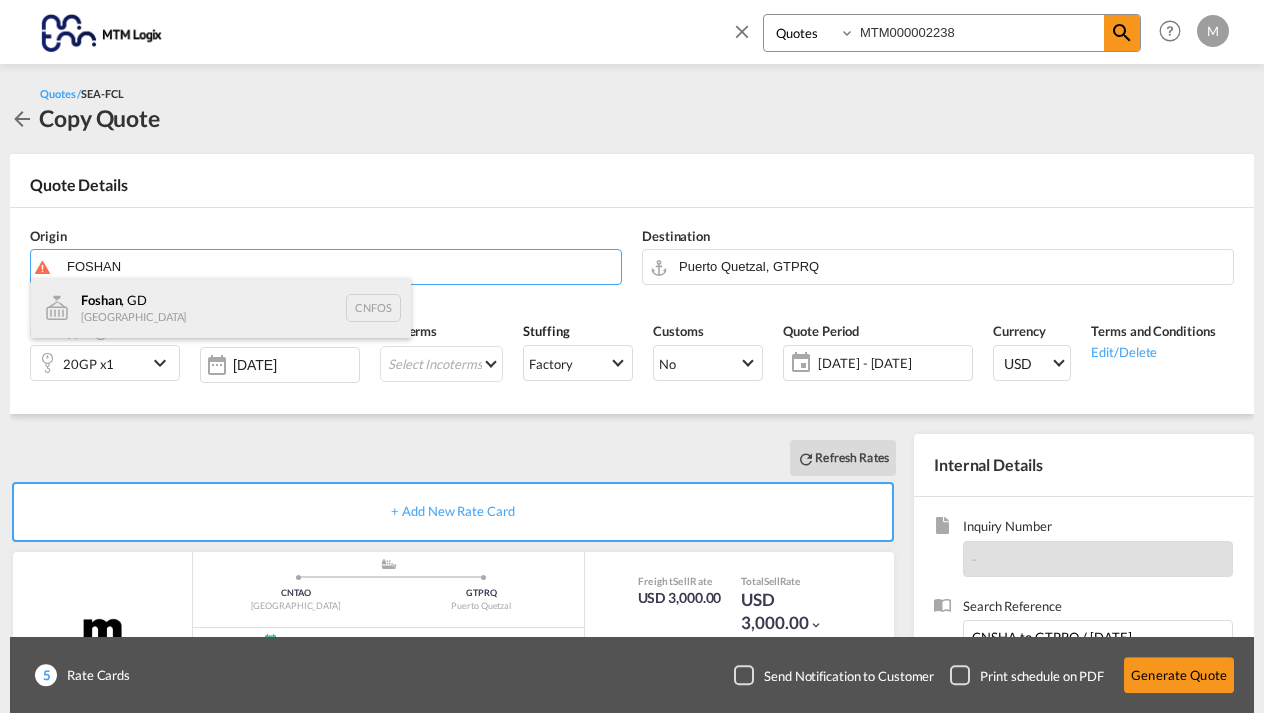 click on "[GEOGRAPHIC_DATA] , GD [GEOGRAPHIC_DATA]
CNFOS" at bounding box center (221, 308) 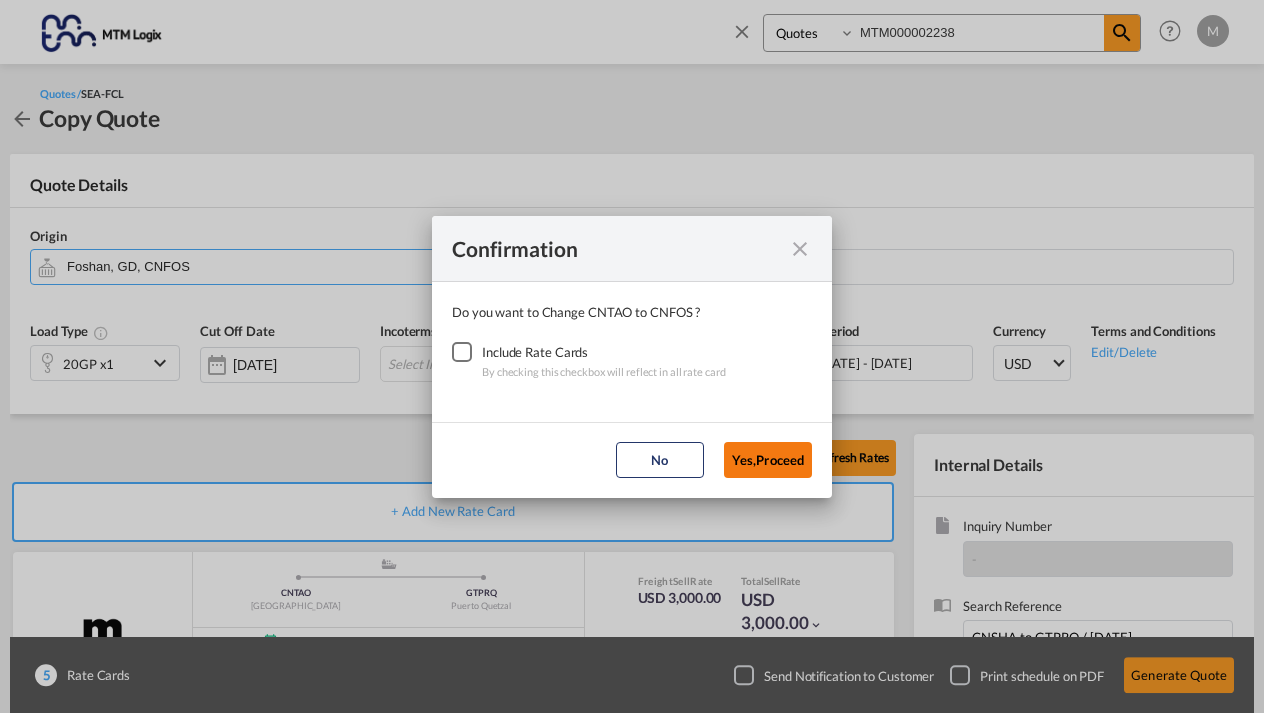 click on "Yes,Proceed" at bounding box center [768, 460] 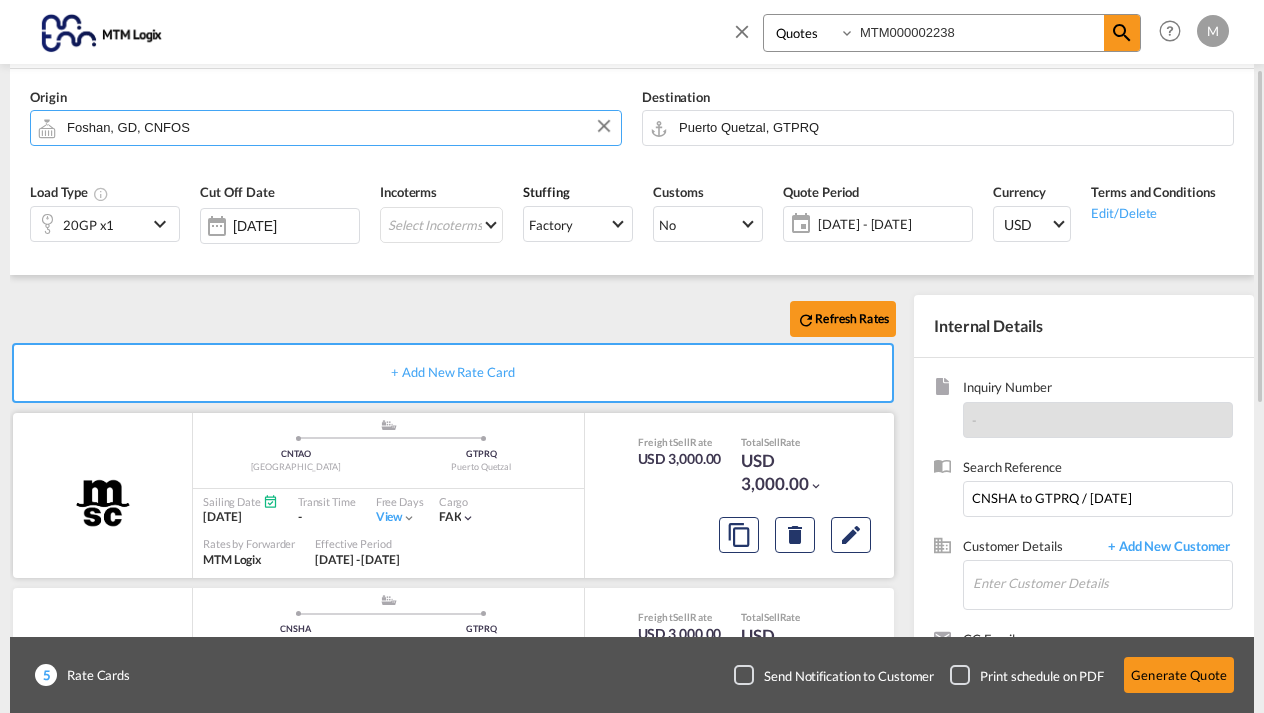 scroll, scrollTop: 141, scrollLeft: 0, axis: vertical 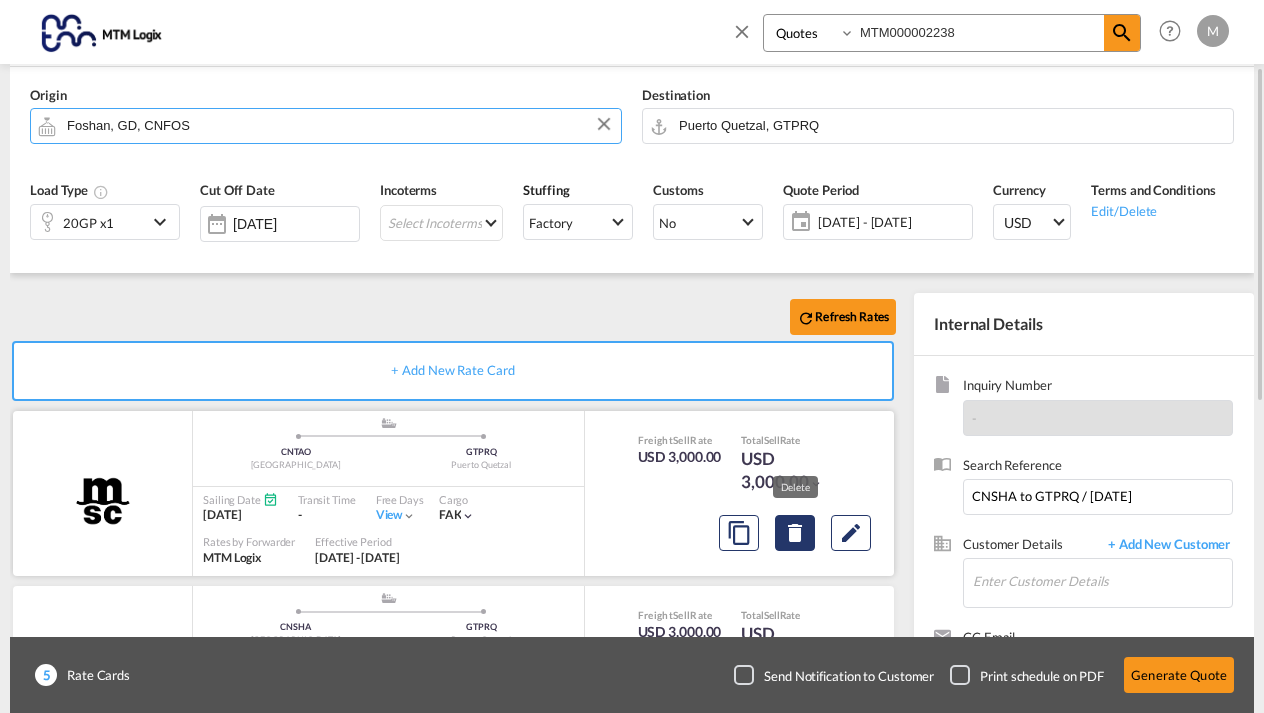click at bounding box center (795, 533) 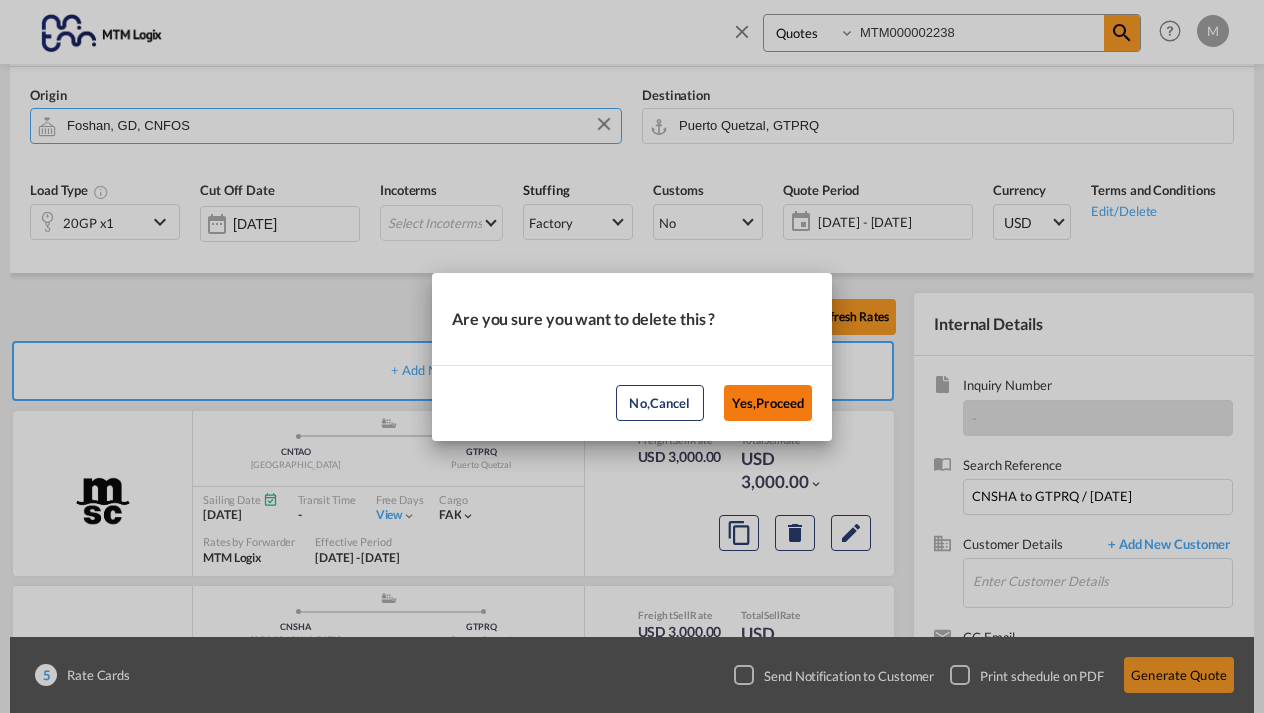 click on "Yes,Proceed" at bounding box center [768, 403] 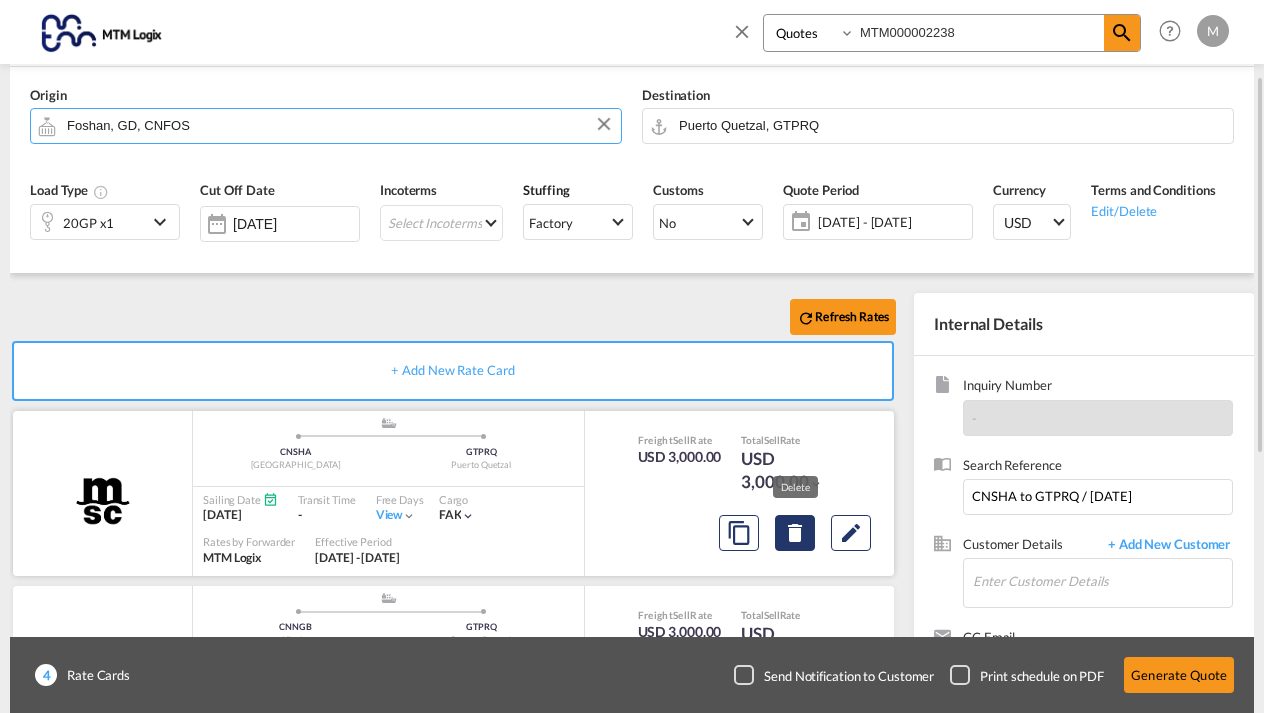 click at bounding box center [795, 533] 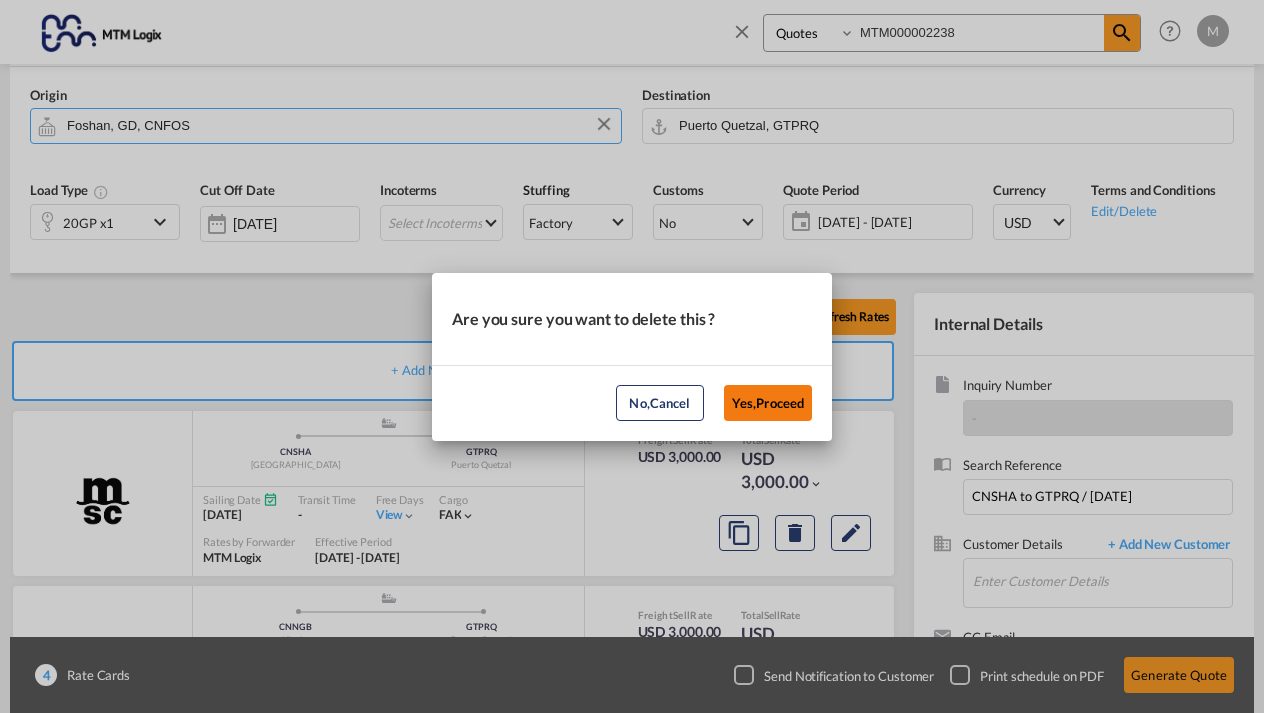 click on "Yes,Proceed" at bounding box center [768, 403] 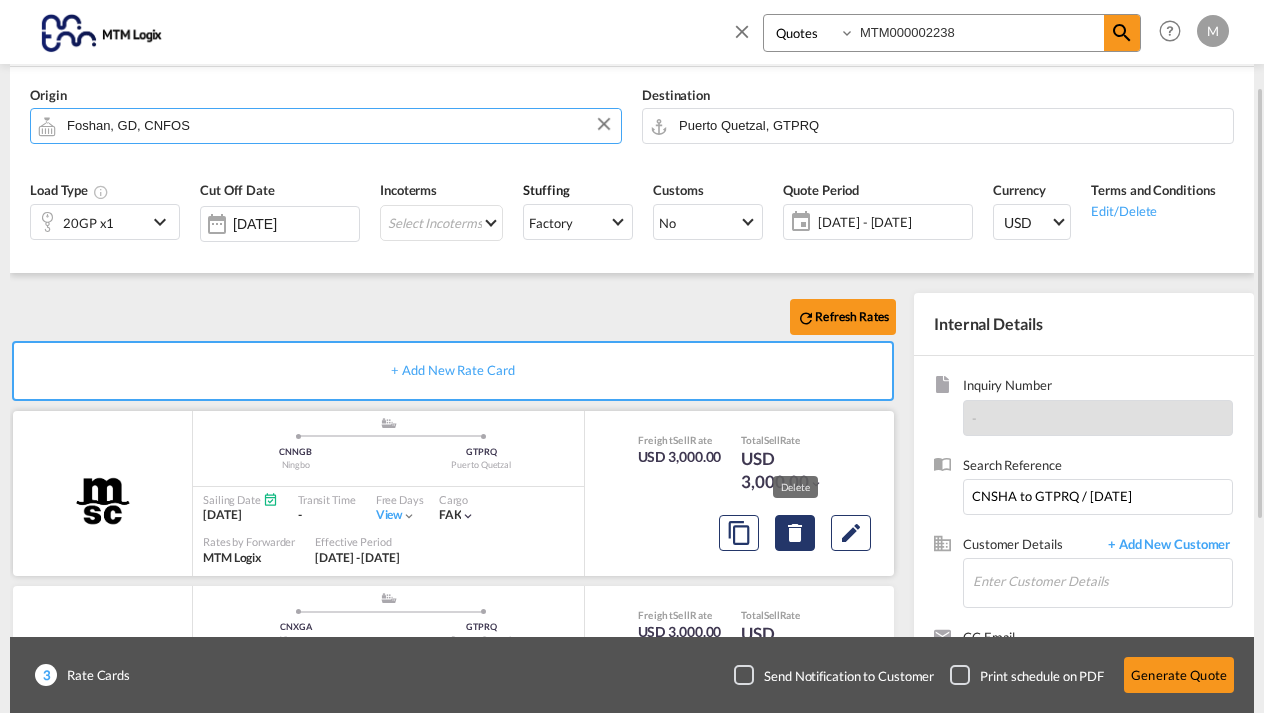 click at bounding box center [795, 533] 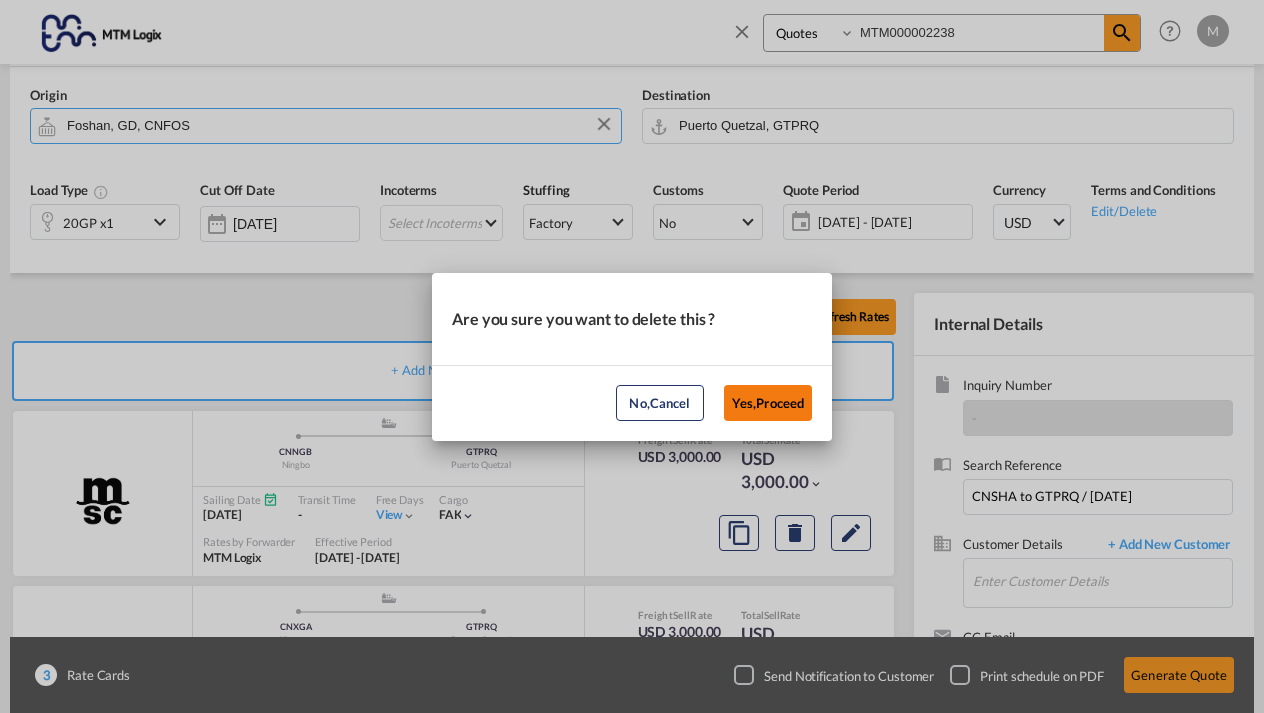 click on "Yes,Proceed" at bounding box center (768, 403) 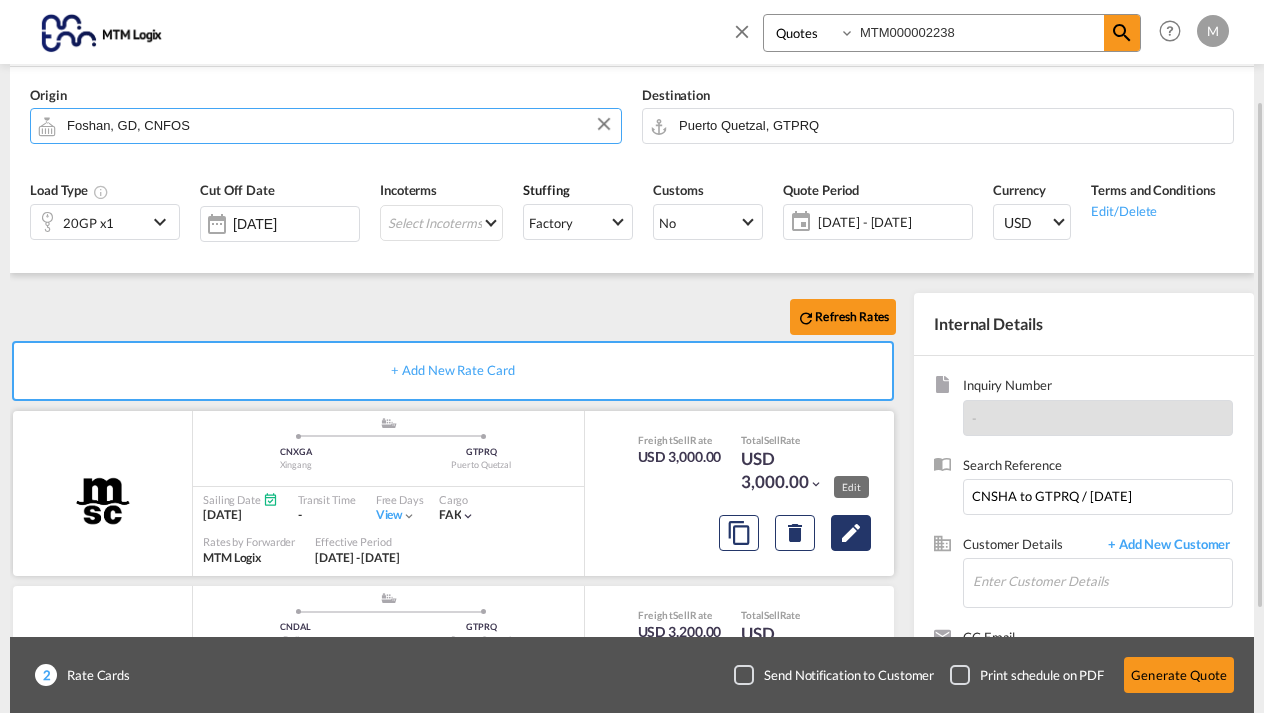 click at bounding box center [851, 533] 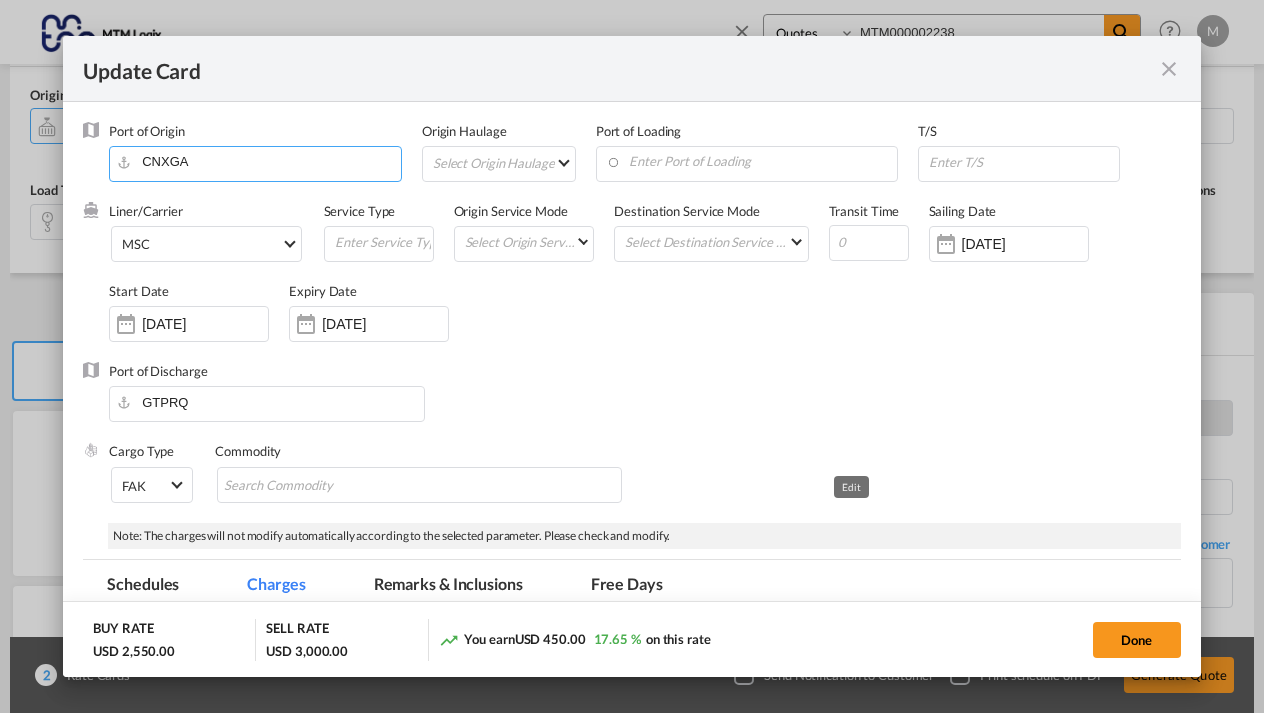 click on "CNXGA" at bounding box center [260, 162] 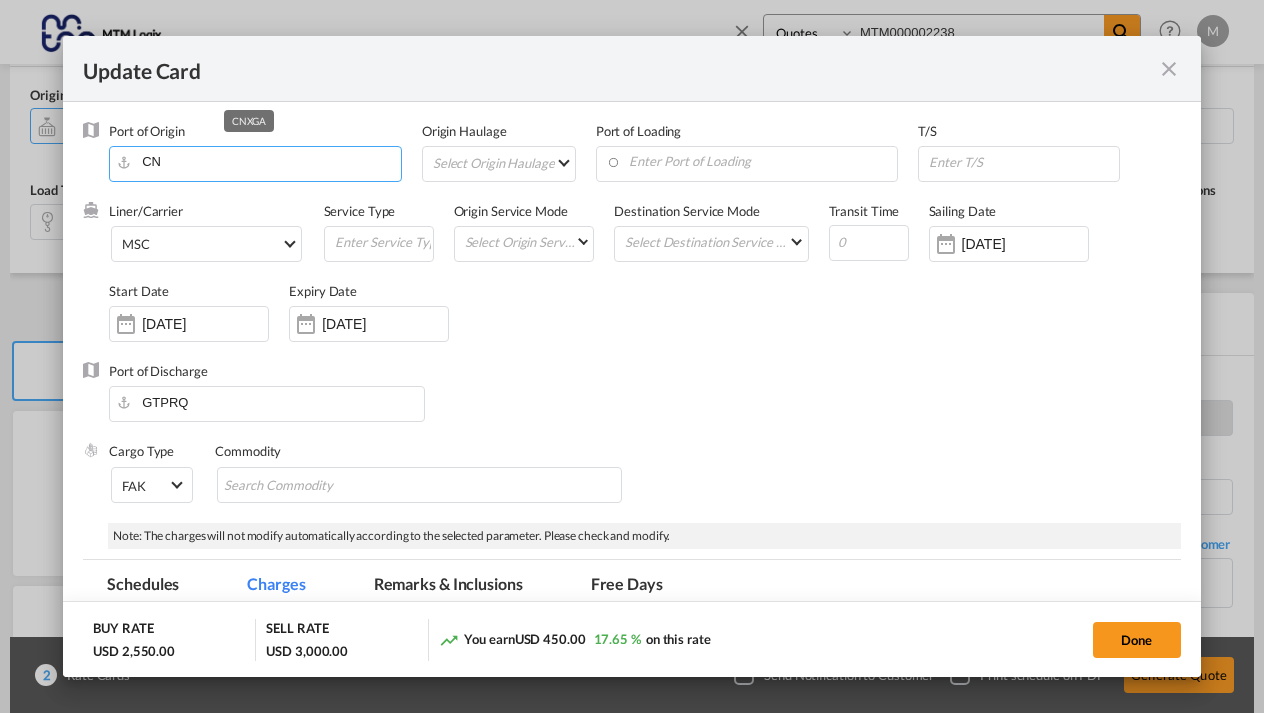type on "C" 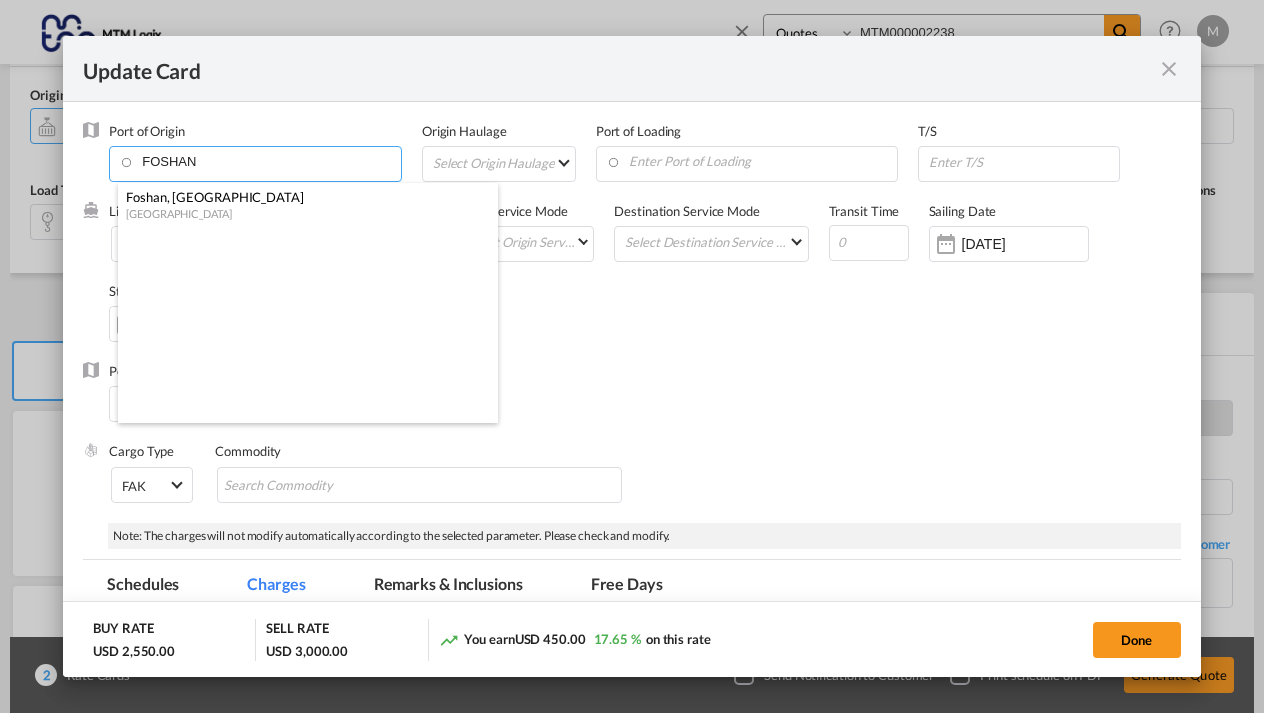 click on "[GEOGRAPHIC_DATA]" at bounding box center [302, 213] 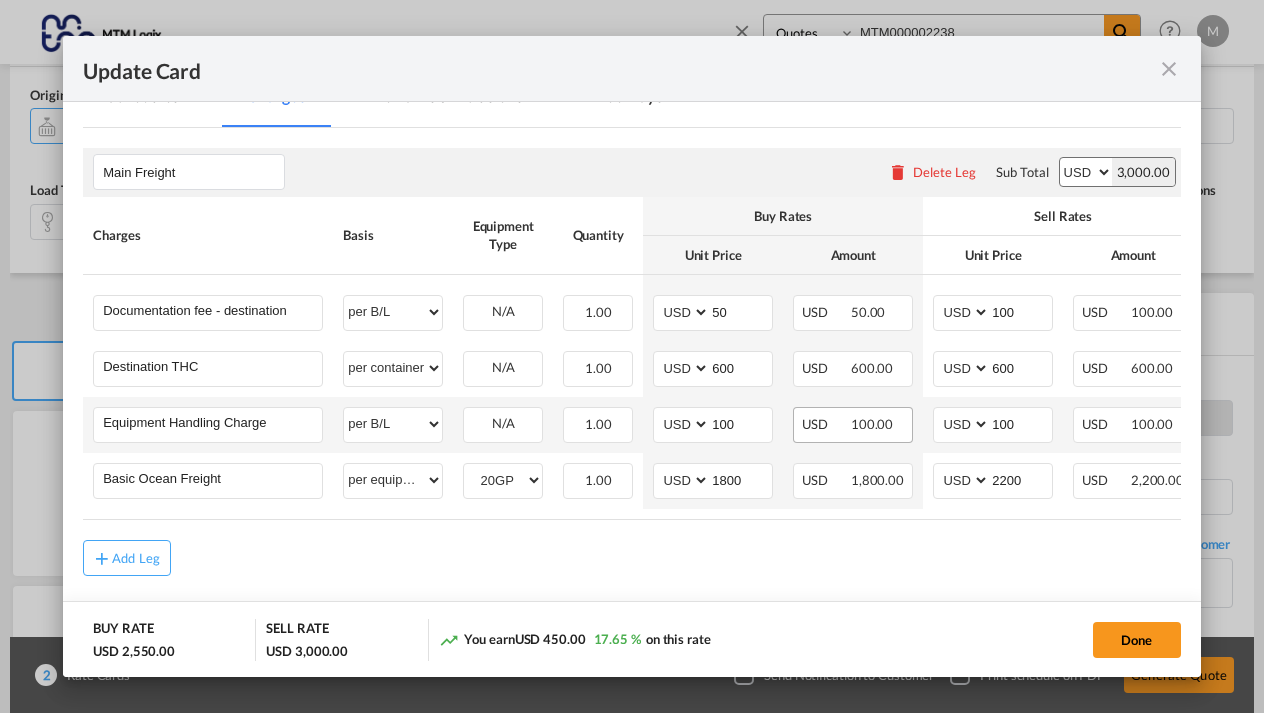 scroll, scrollTop: 515, scrollLeft: 0, axis: vertical 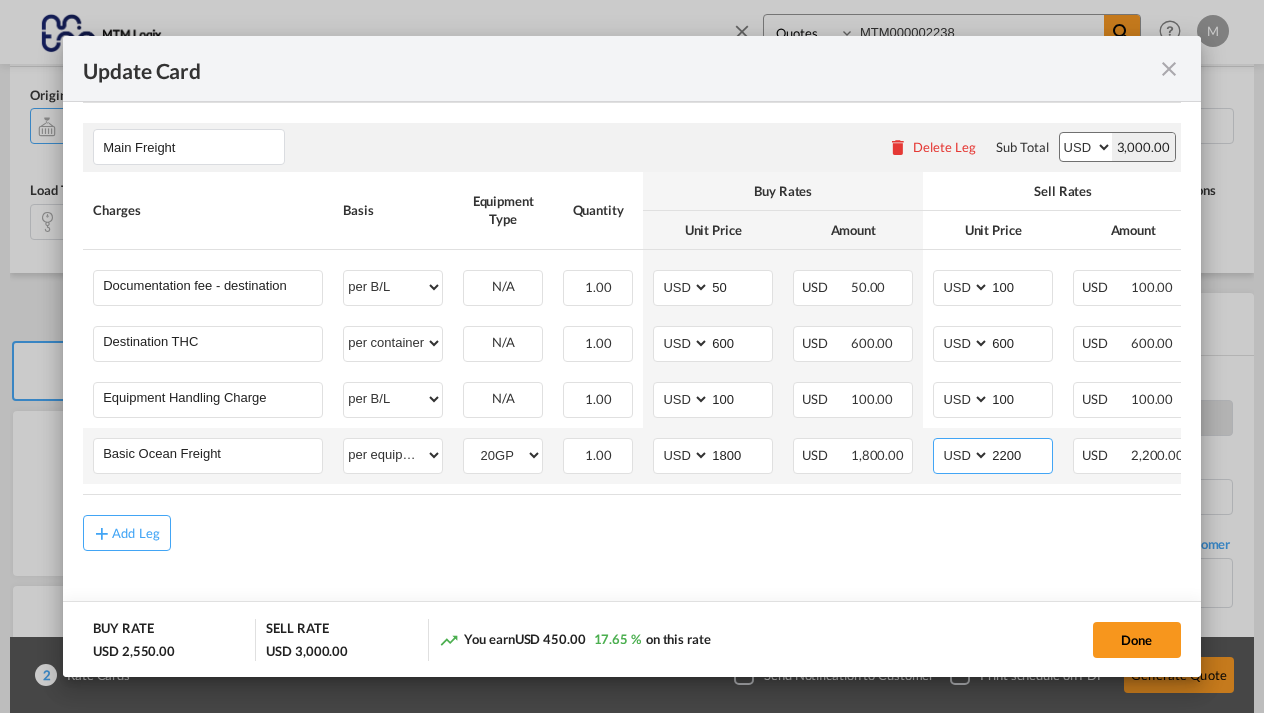 click on "2200" at bounding box center [1021, 454] 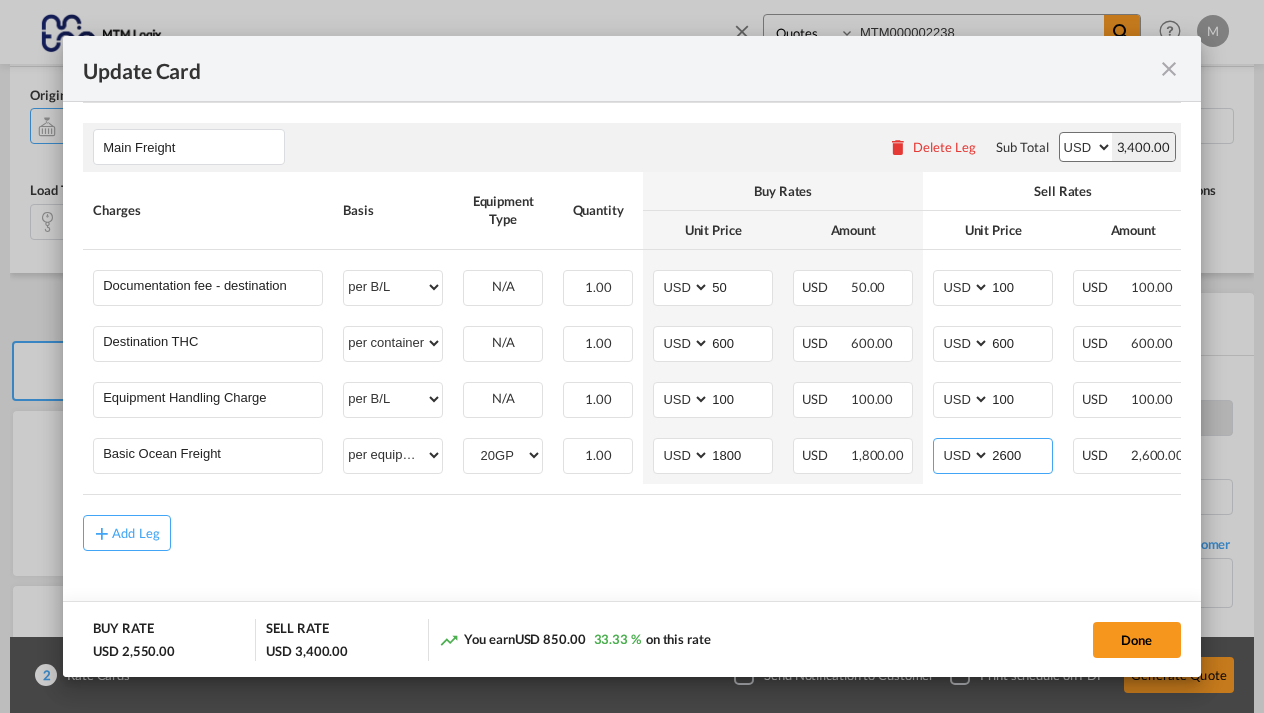 scroll, scrollTop: 0, scrollLeft: 0, axis: both 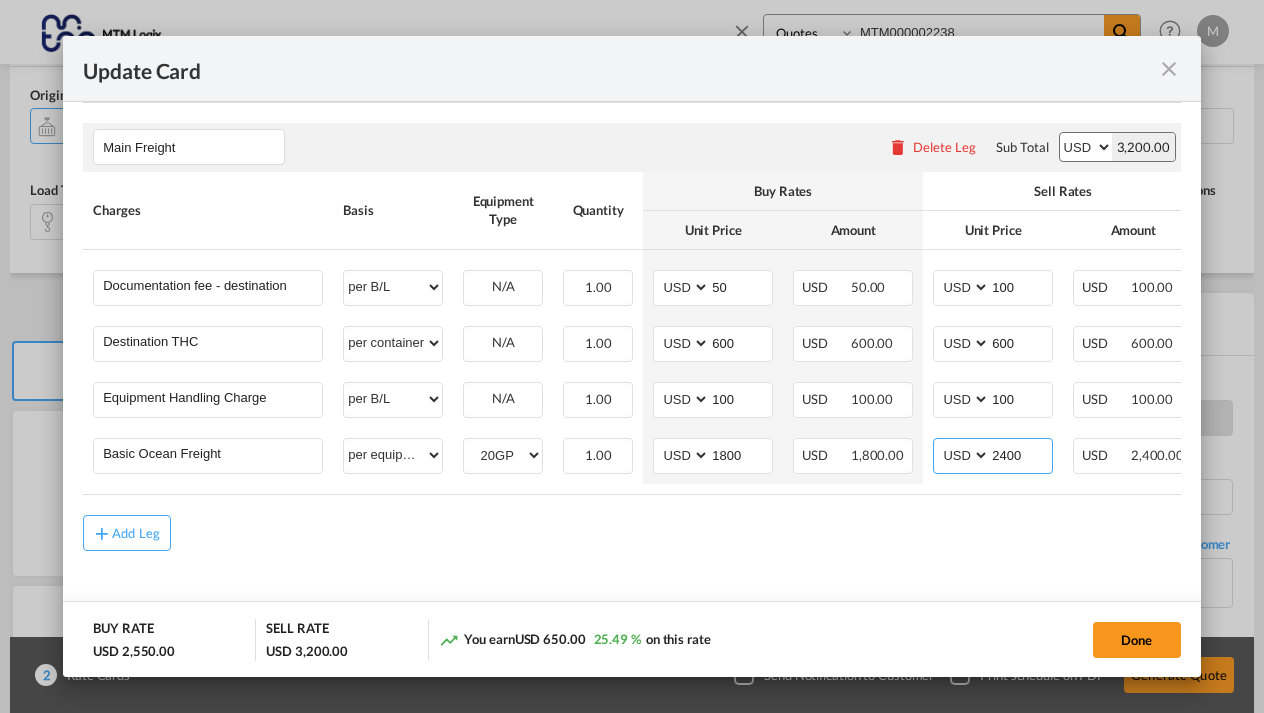 type on "2400" 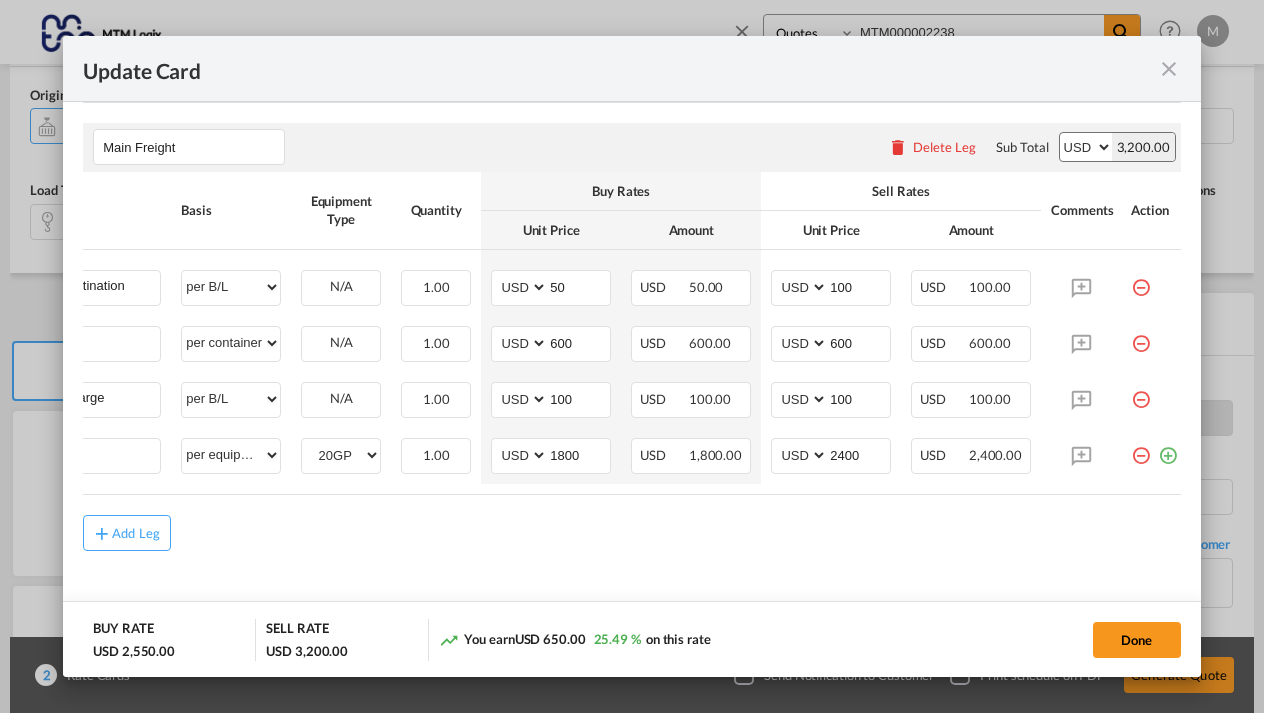 scroll, scrollTop: 0, scrollLeft: 163, axis: horizontal 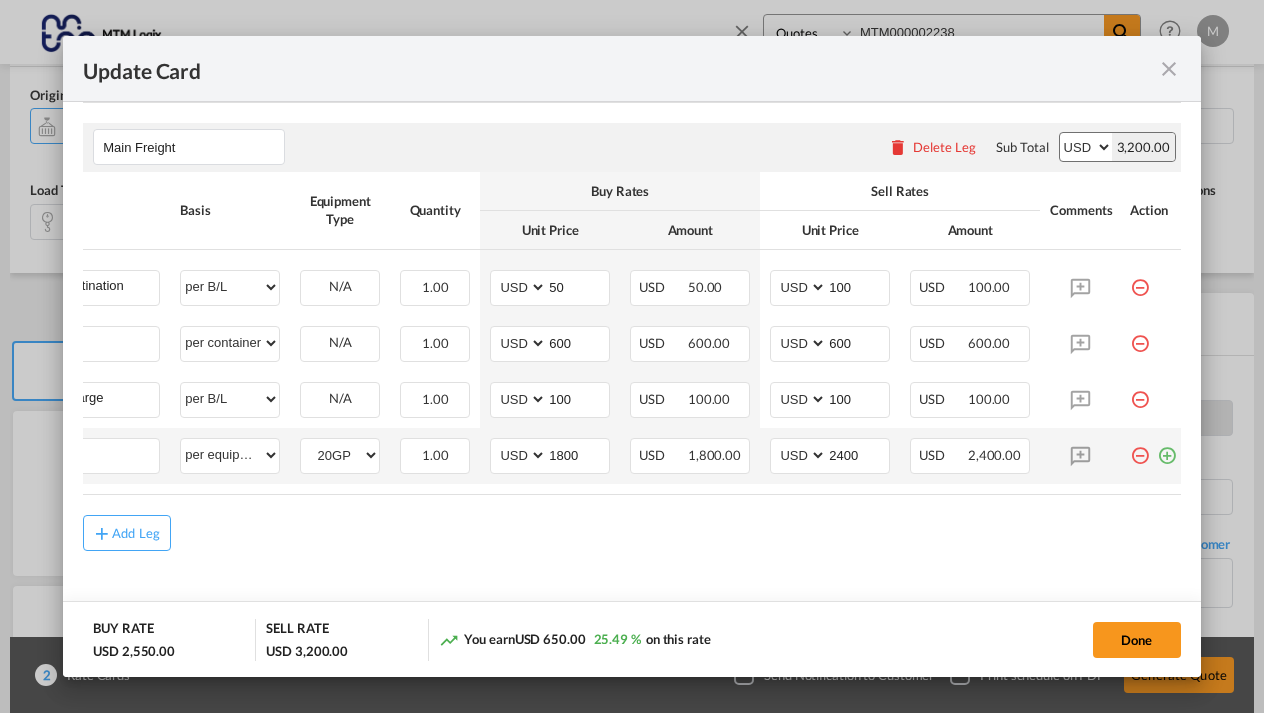 click at bounding box center [1167, 448] 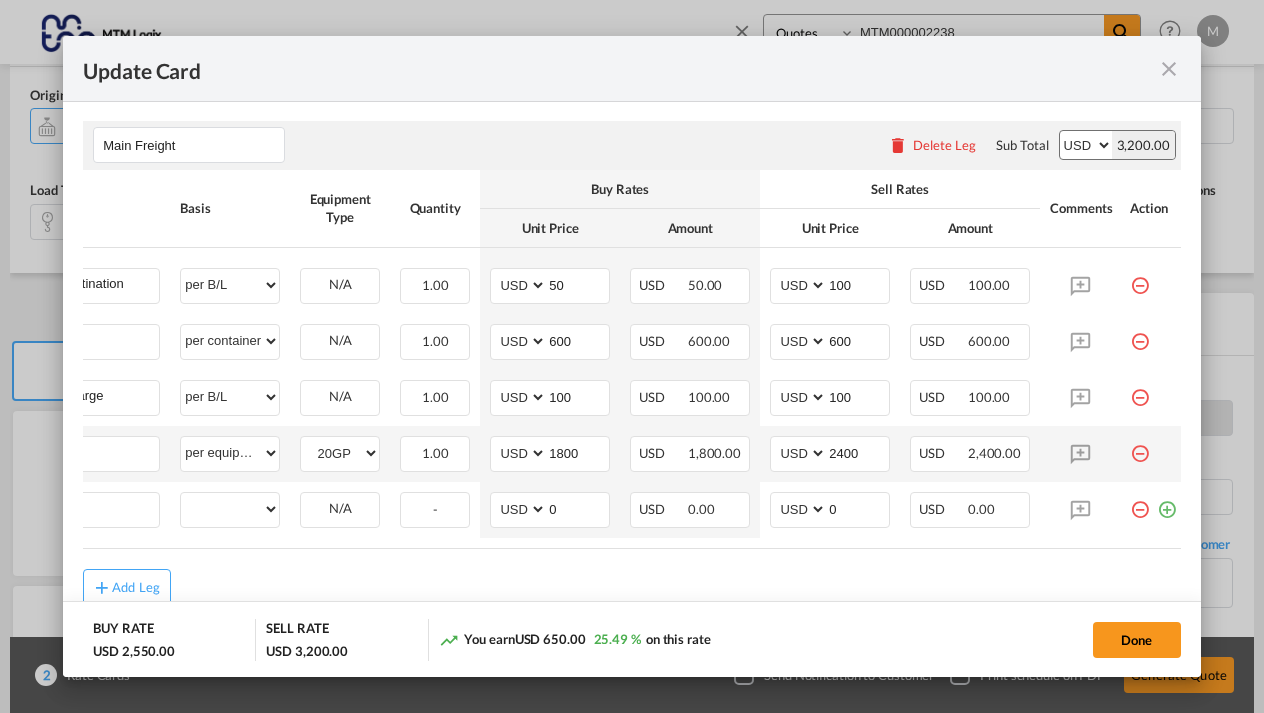 scroll, scrollTop: 0, scrollLeft: 0, axis: both 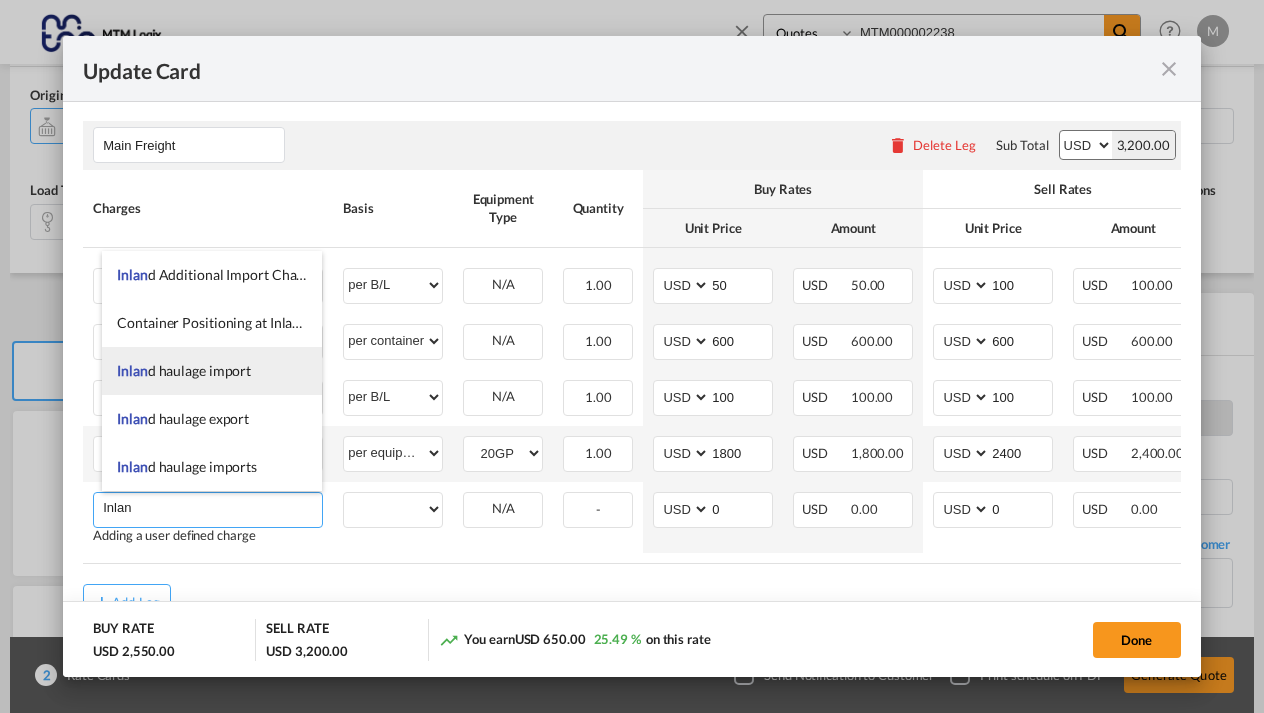 click on "Inlan d haulage import" at bounding box center [184, 370] 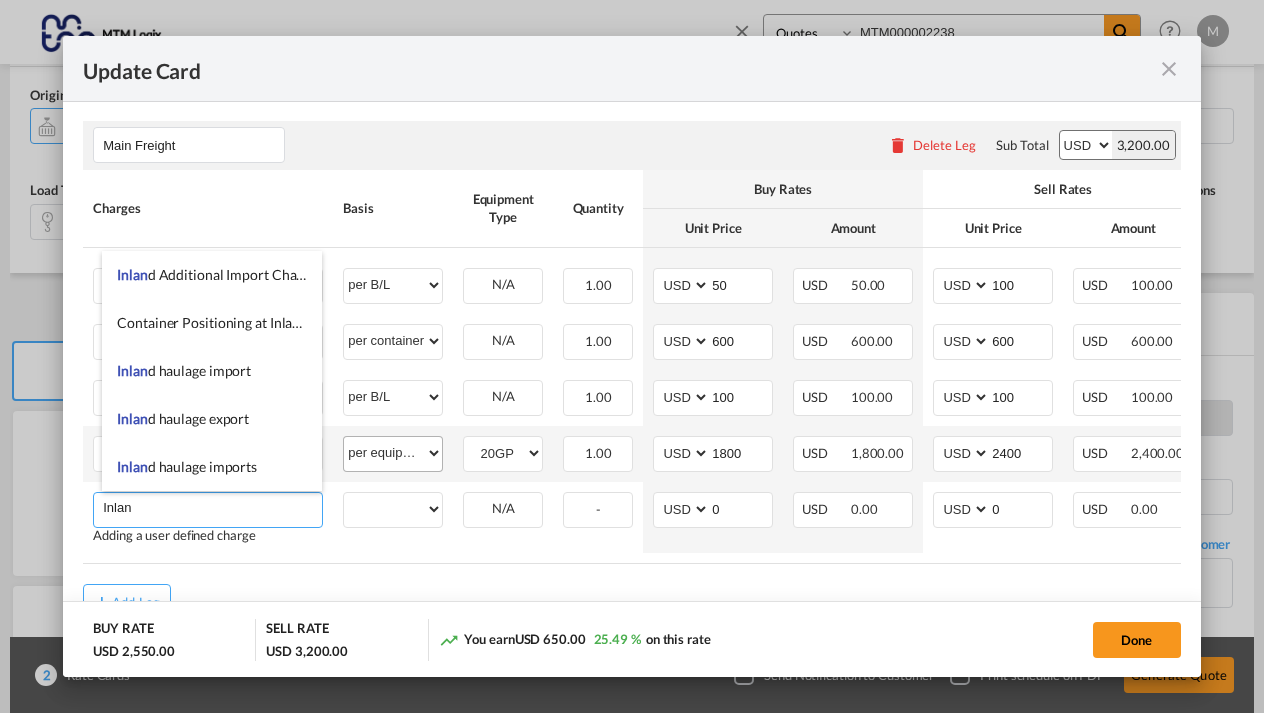 type on "Inland haulage import" 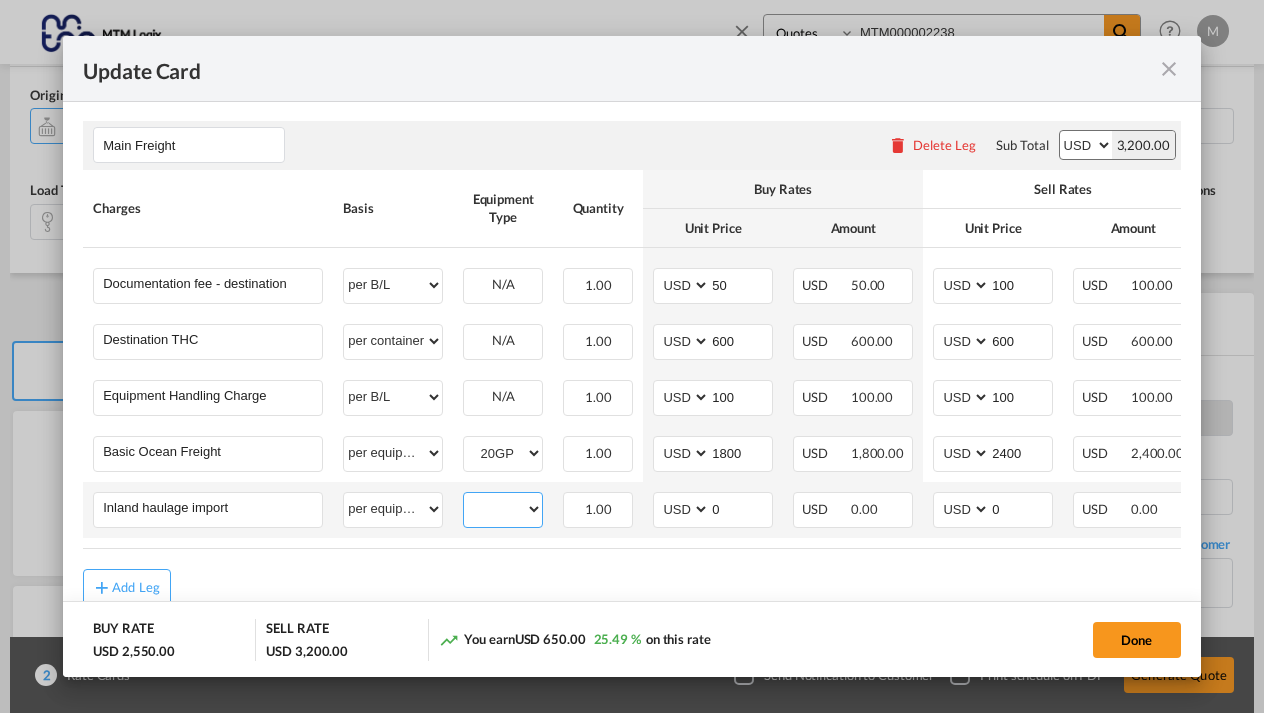 click on "20GP" at bounding box center [503, 509] 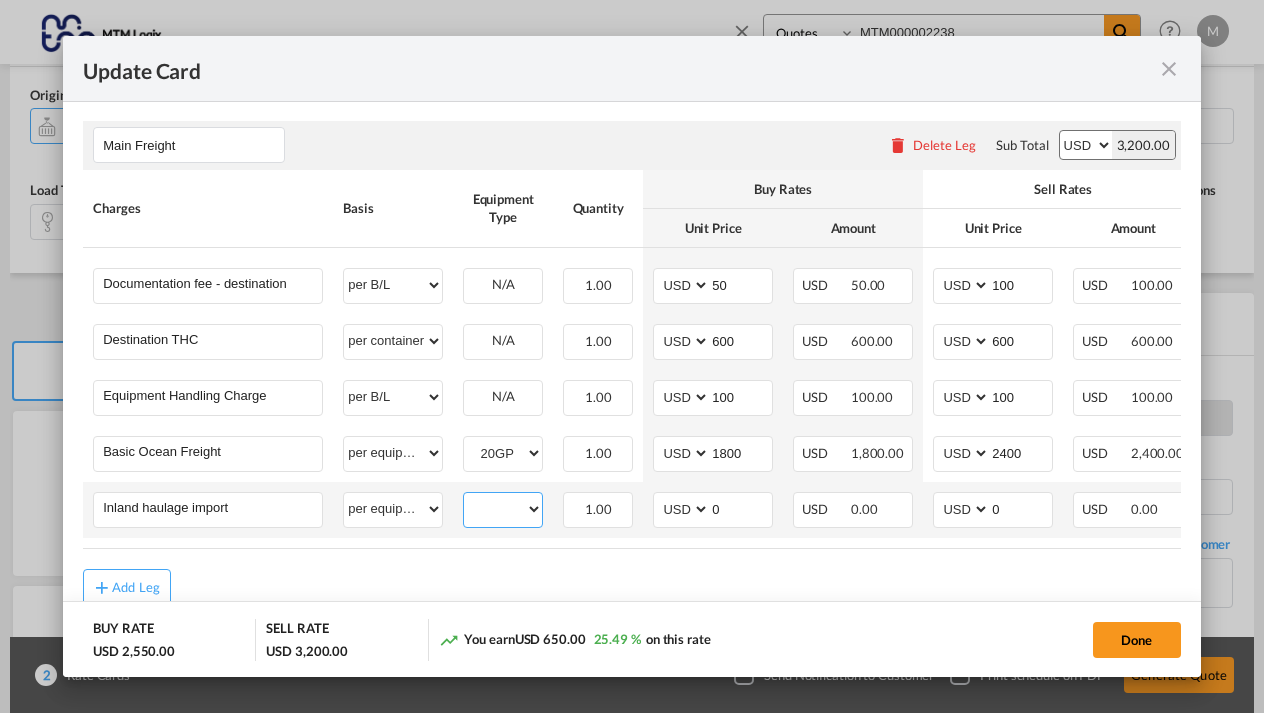 select on "20GP" 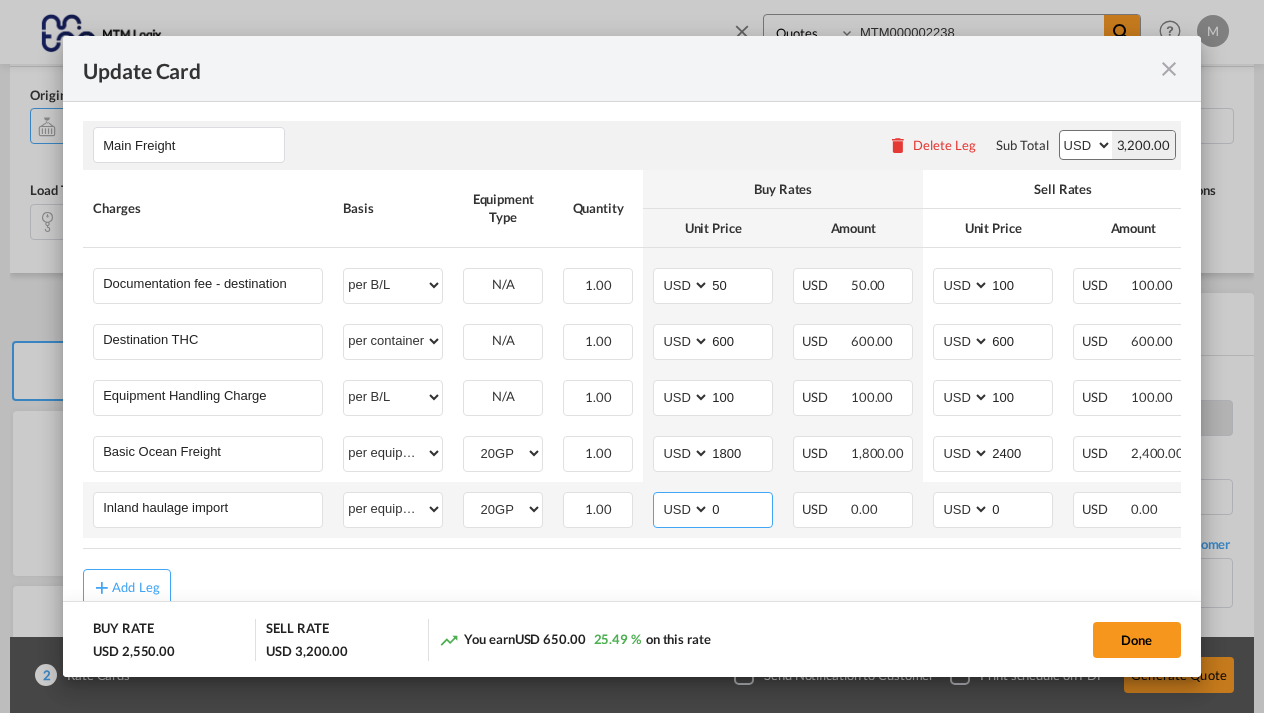 click on "0" at bounding box center (741, 508) 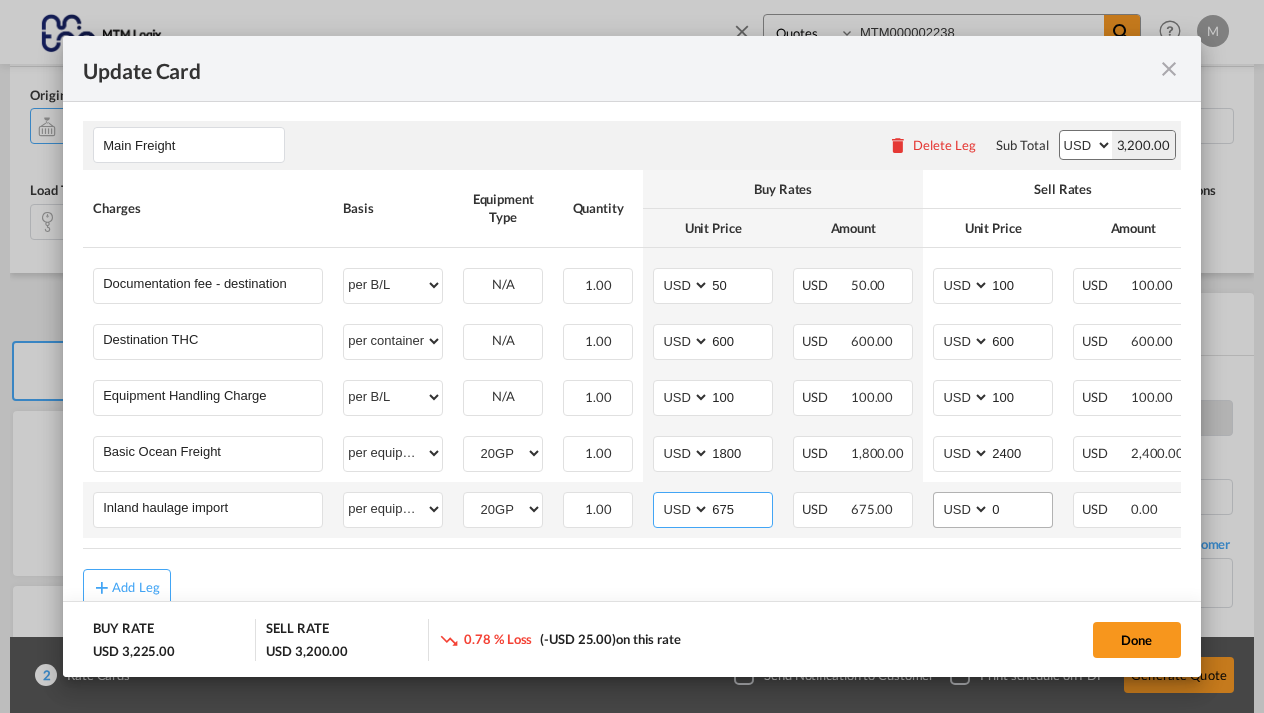 type on "675" 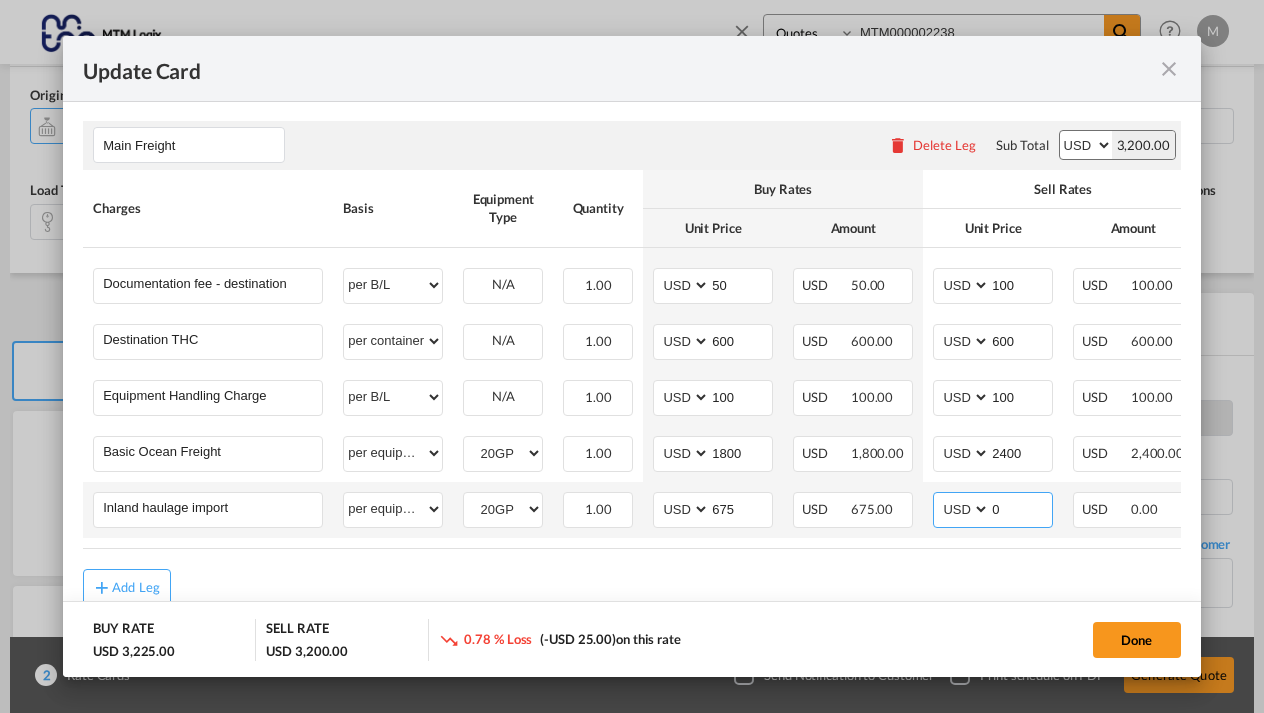 click on "0" at bounding box center [1021, 508] 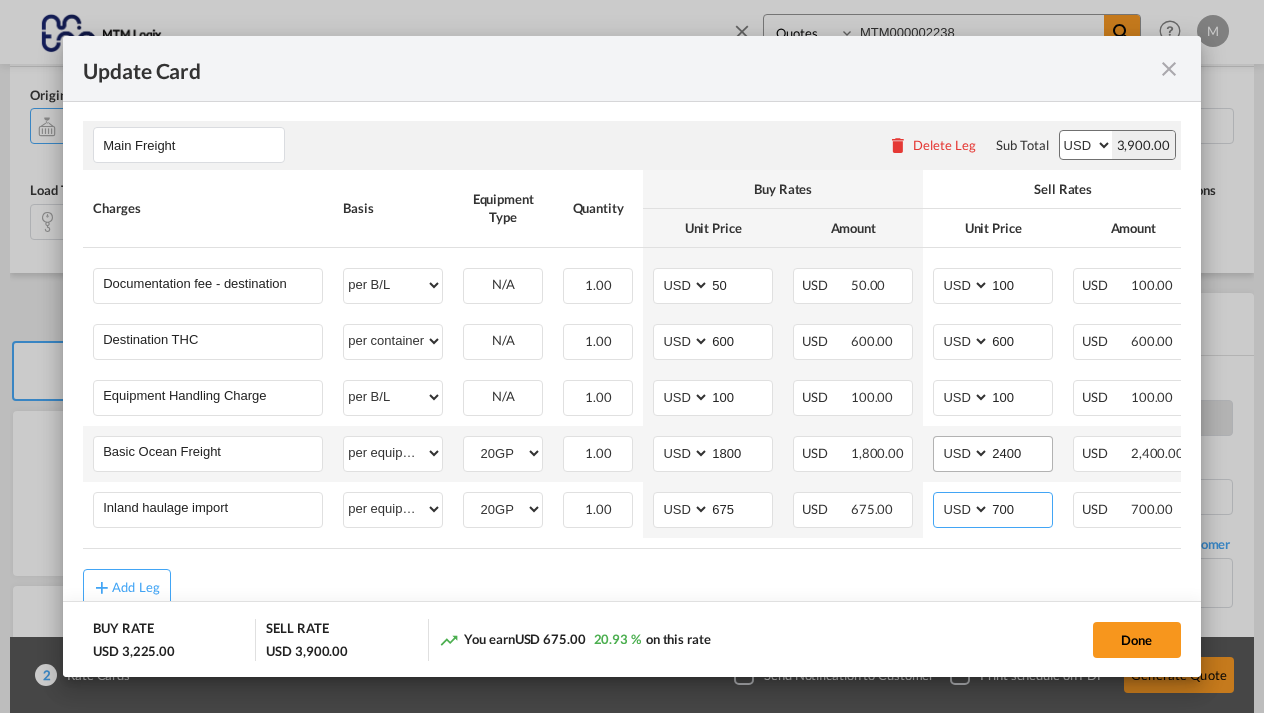 type on "700" 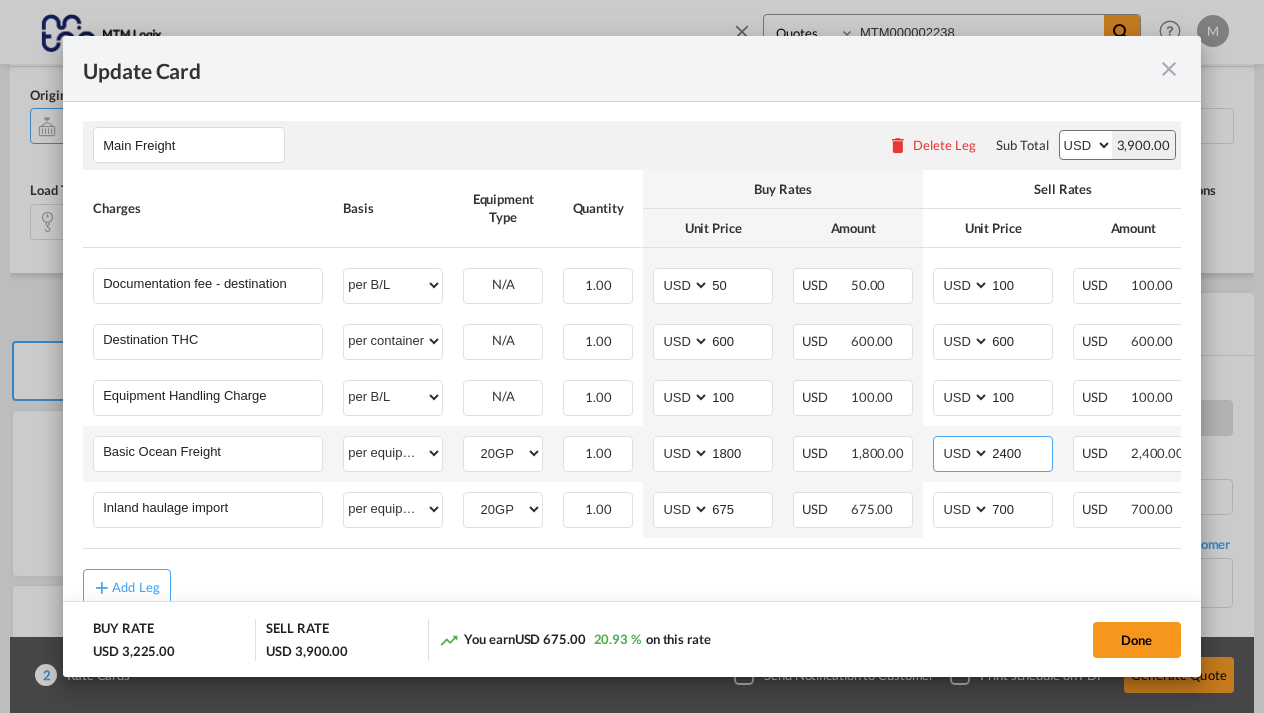 click on "2400" at bounding box center (1021, 452) 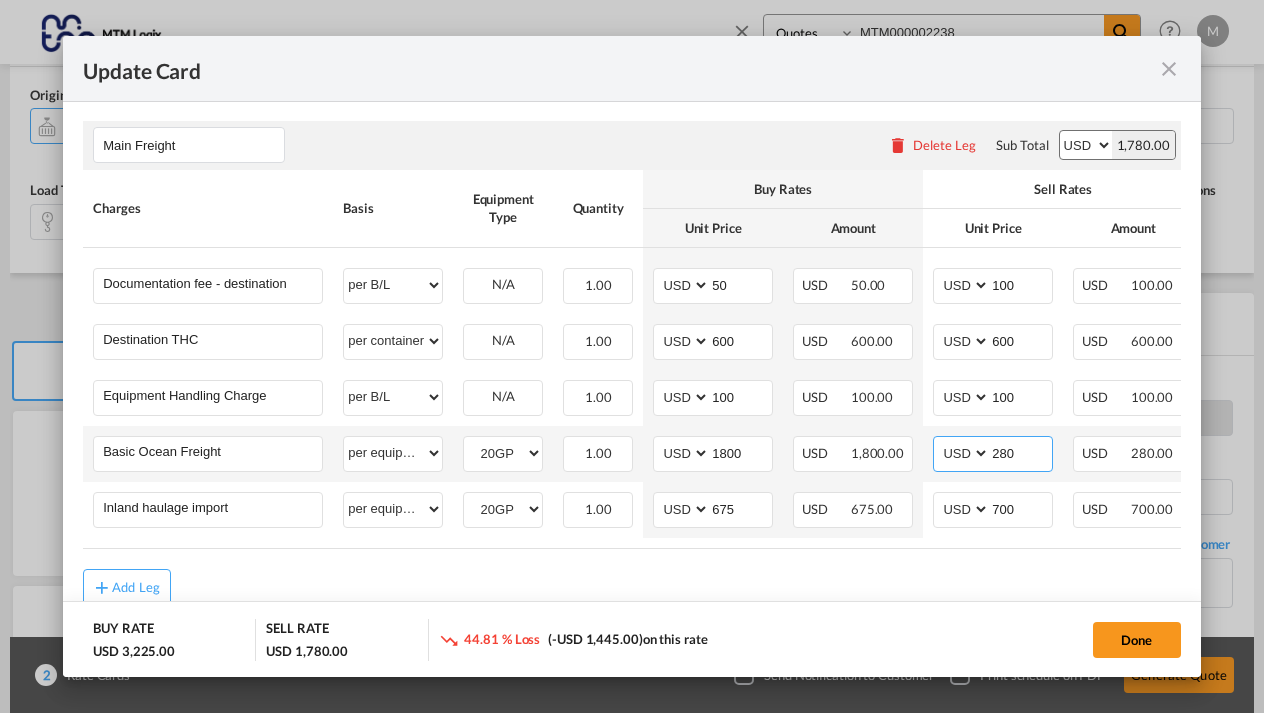 type on "2800" 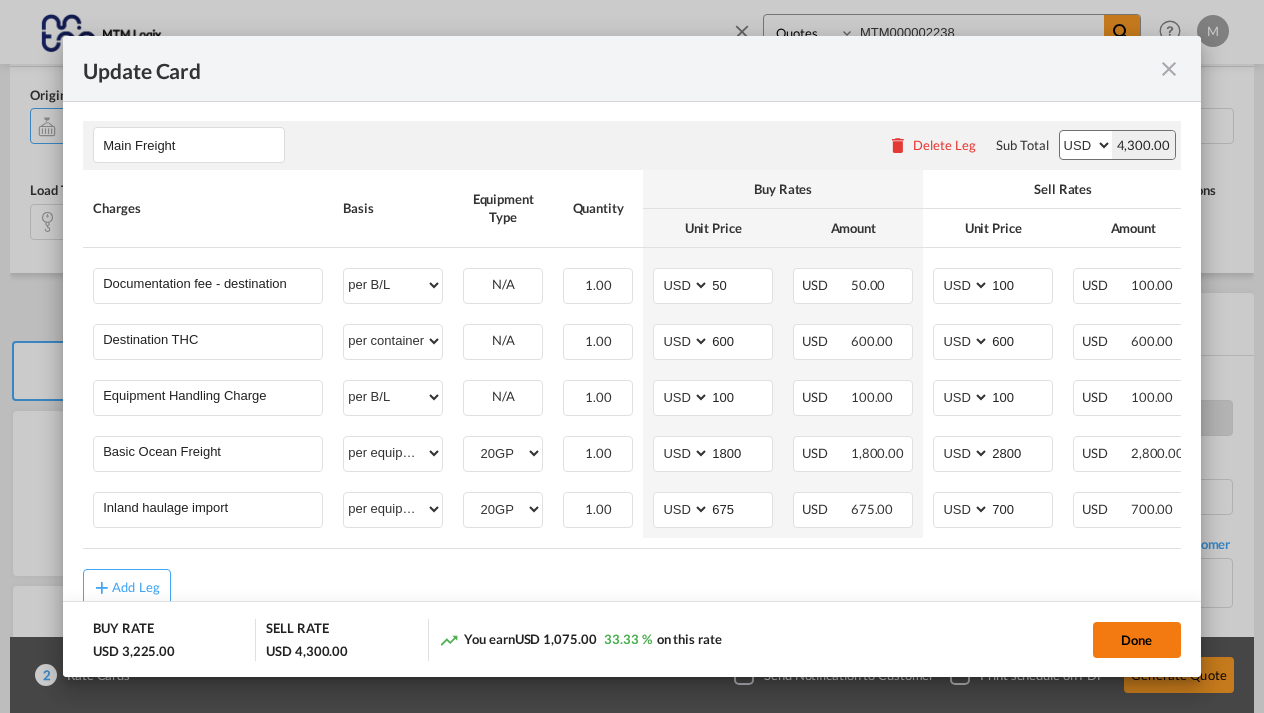 click on "Done" 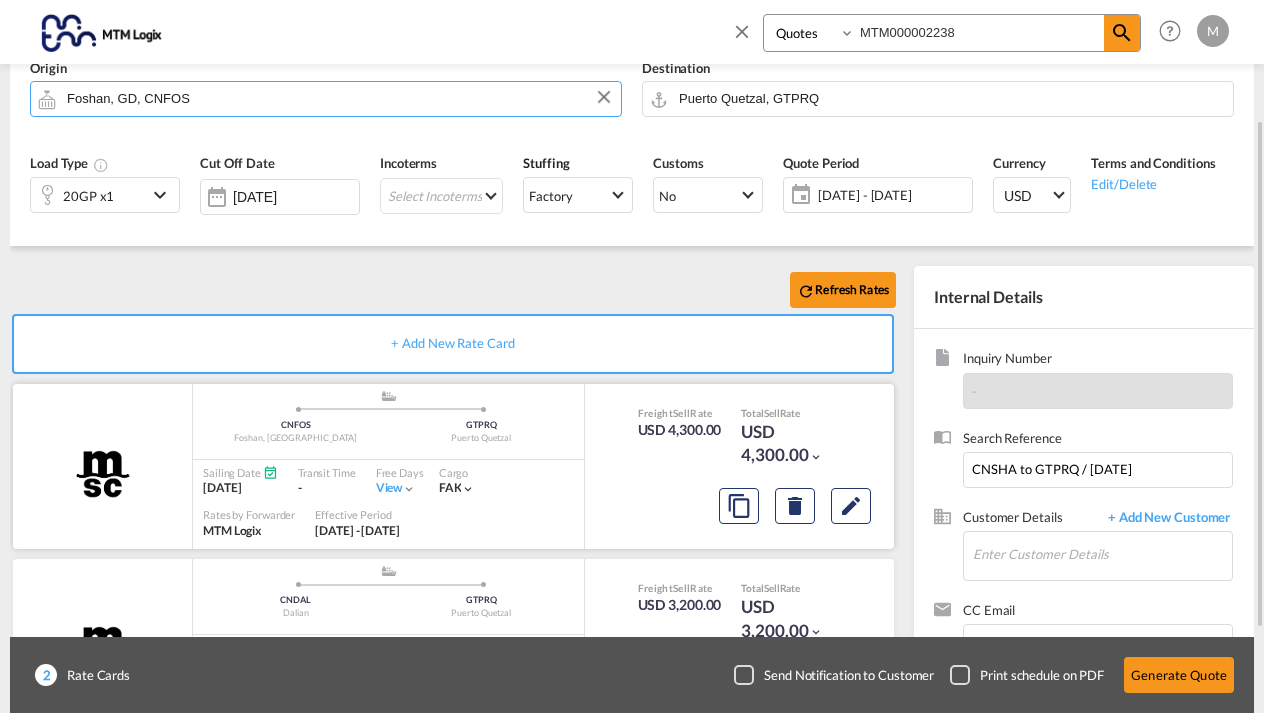 scroll, scrollTop: 284, scrollLeft: 0, axis: vertical 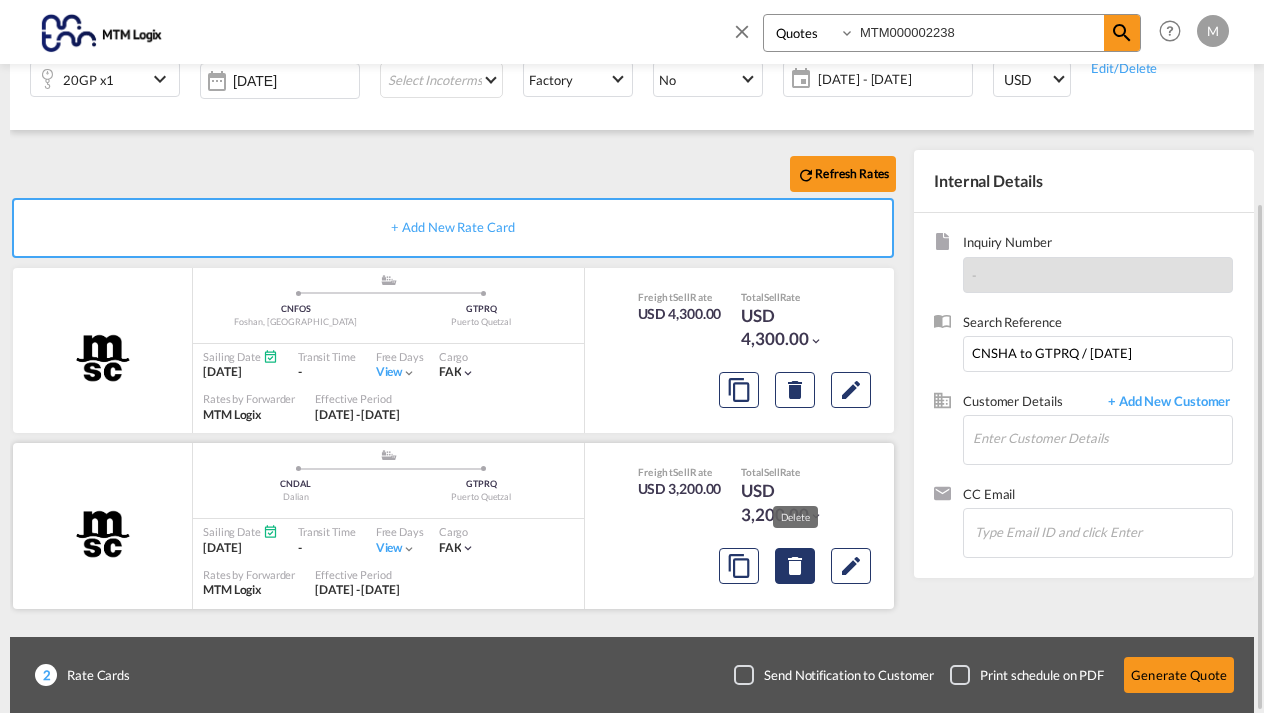 click at bounding box center [795, 390] 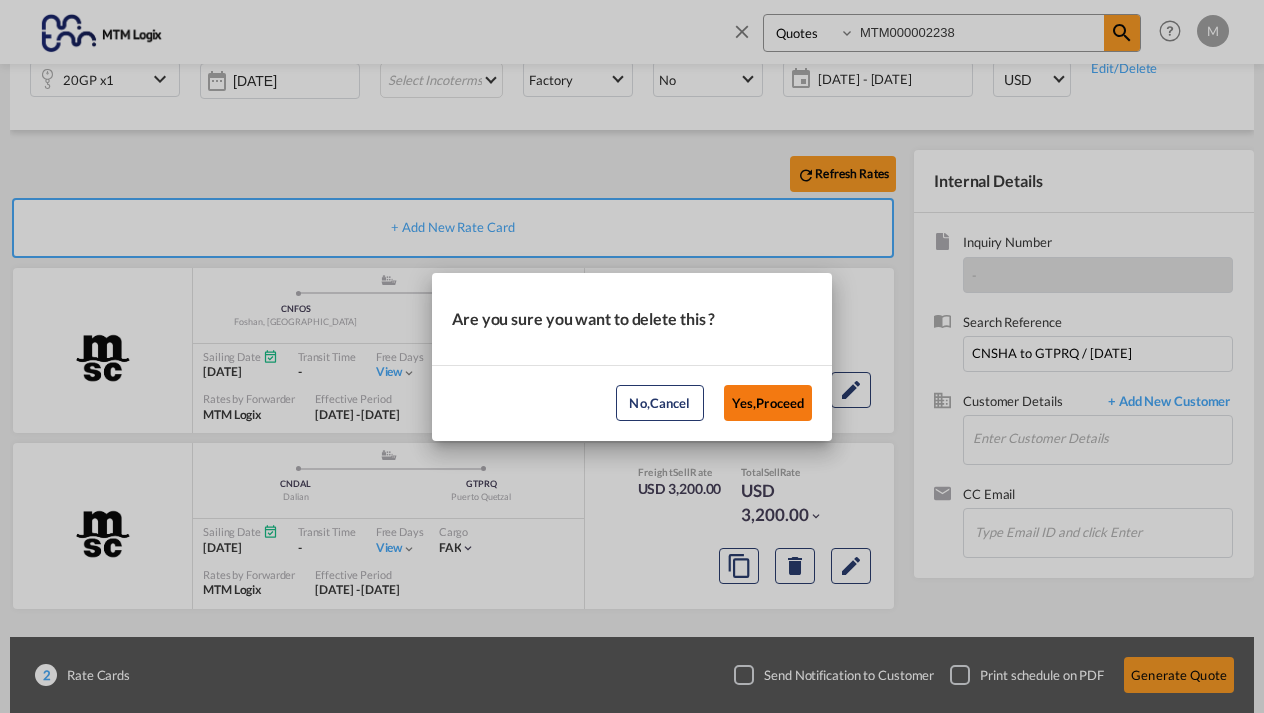 click on "Yes,Proceed" at bounding box center [768, 403] 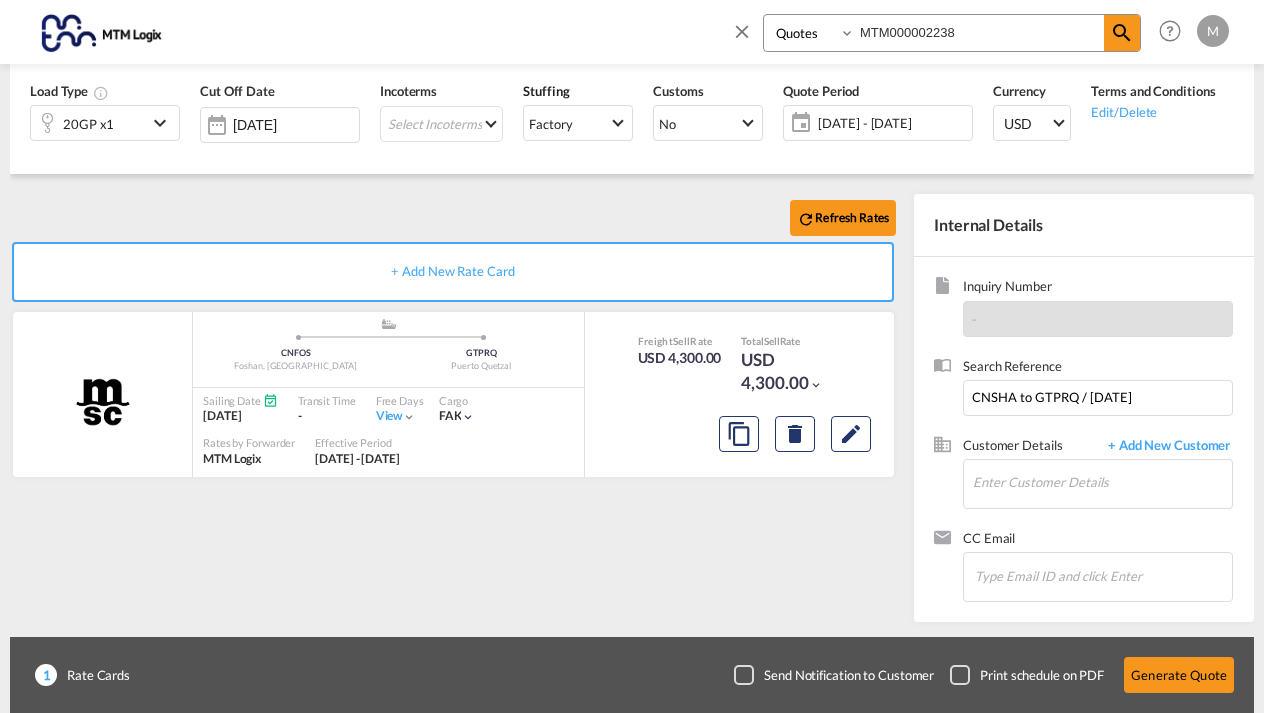 scroll, scrollTop: 237, scrollLeft: 0, axis: vertical 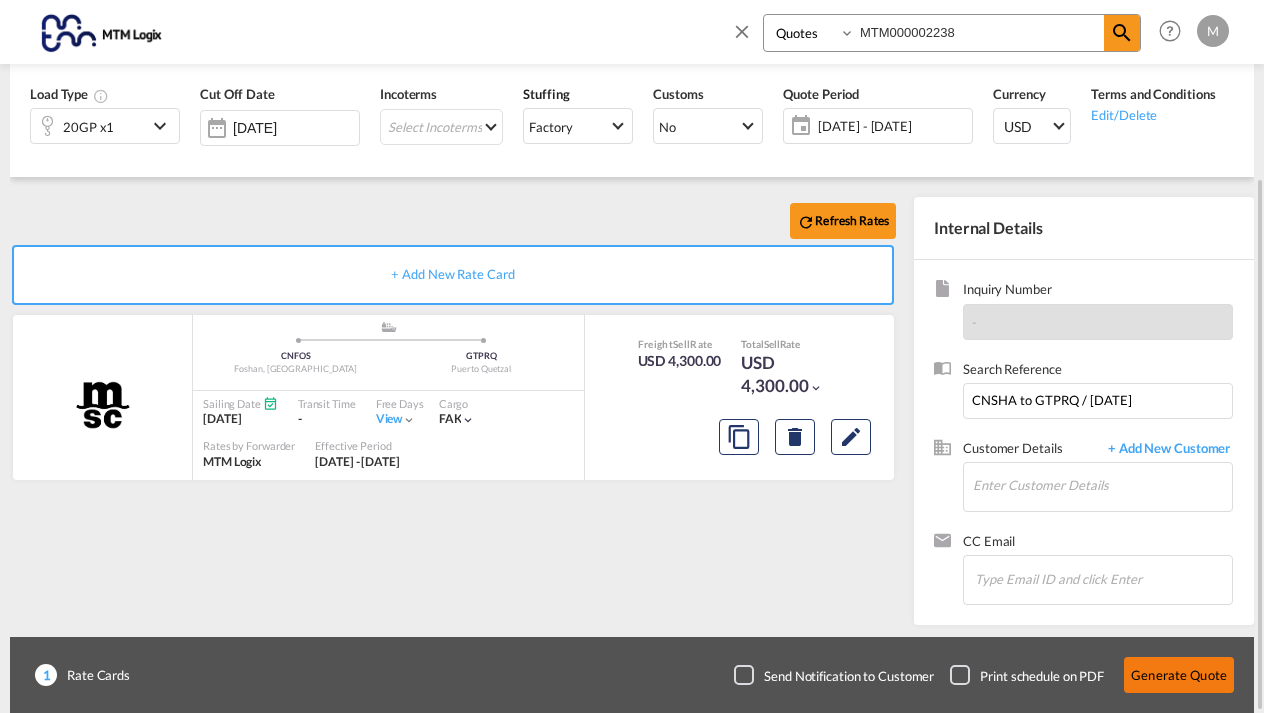 click on "Generate Quote" at bounding box center [1179, 675] 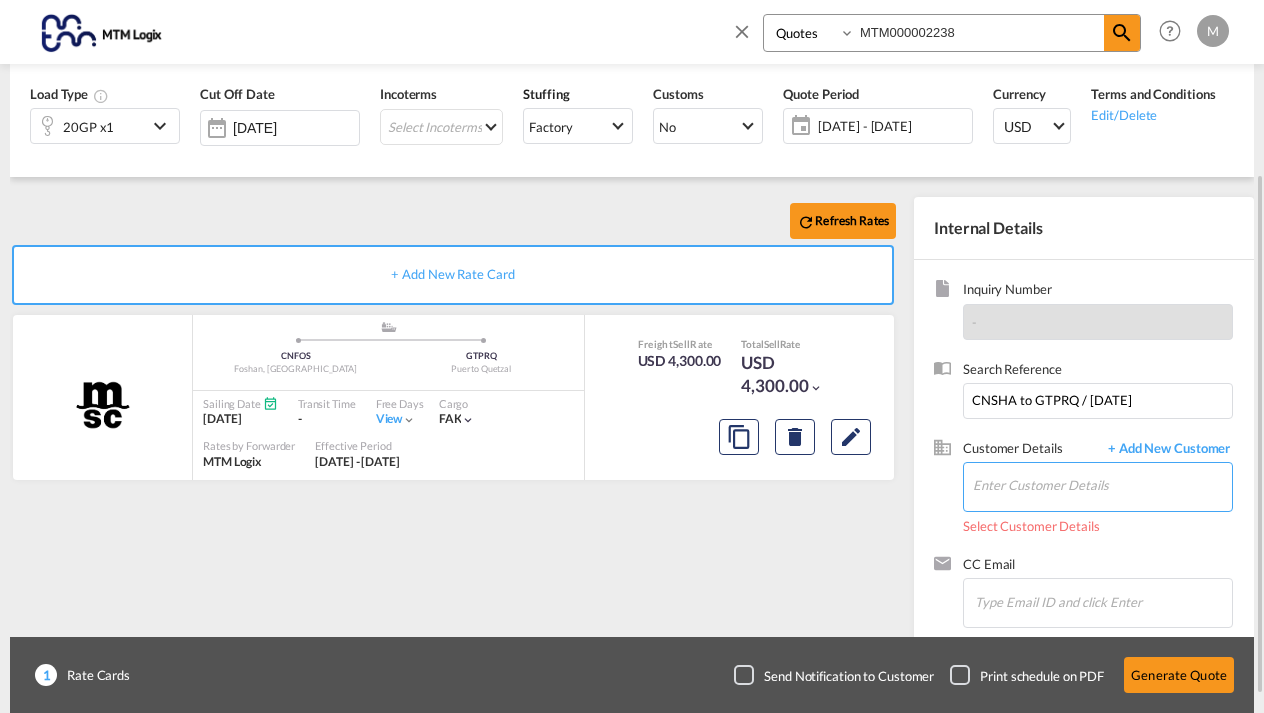 click on "Enter Customer Details" at bounding box center (1102, 485) 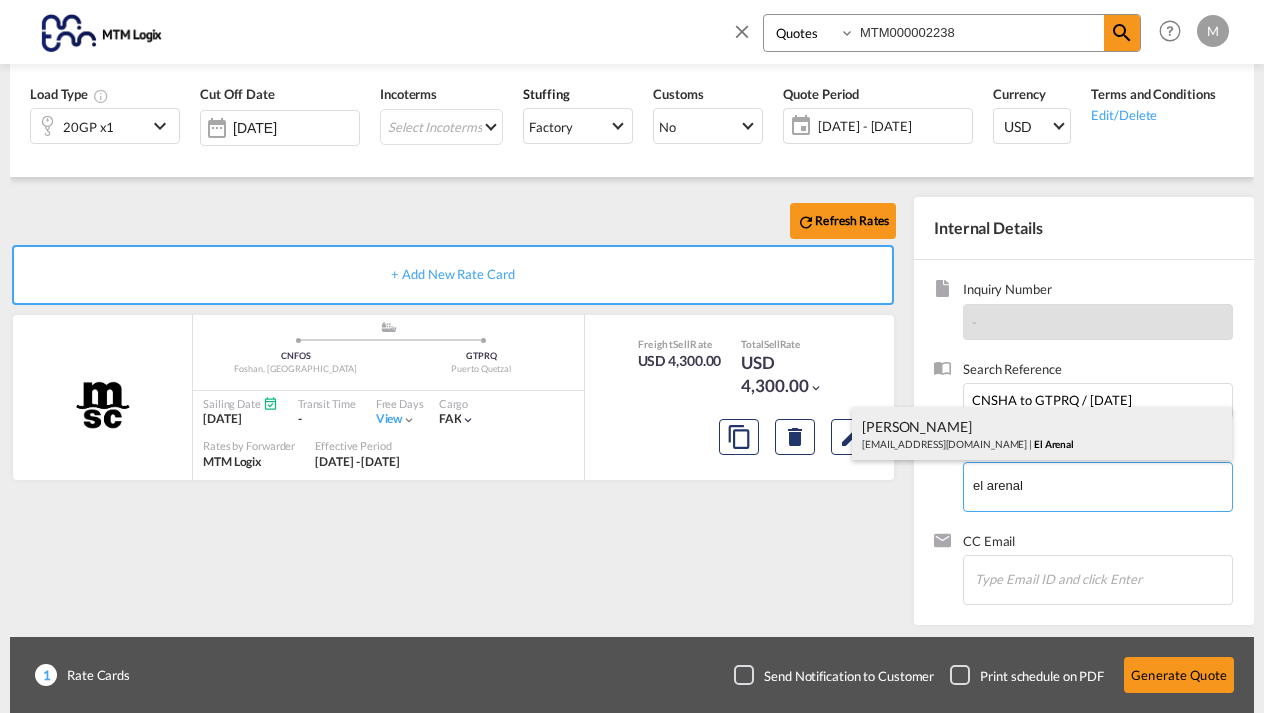 click on "[PERSON_NAME] [EMAIL_ADDRESS][DOMAIN_NAME]    |    [GEOGRAPHIC_DATA]" at bounding box center [1042, 434] 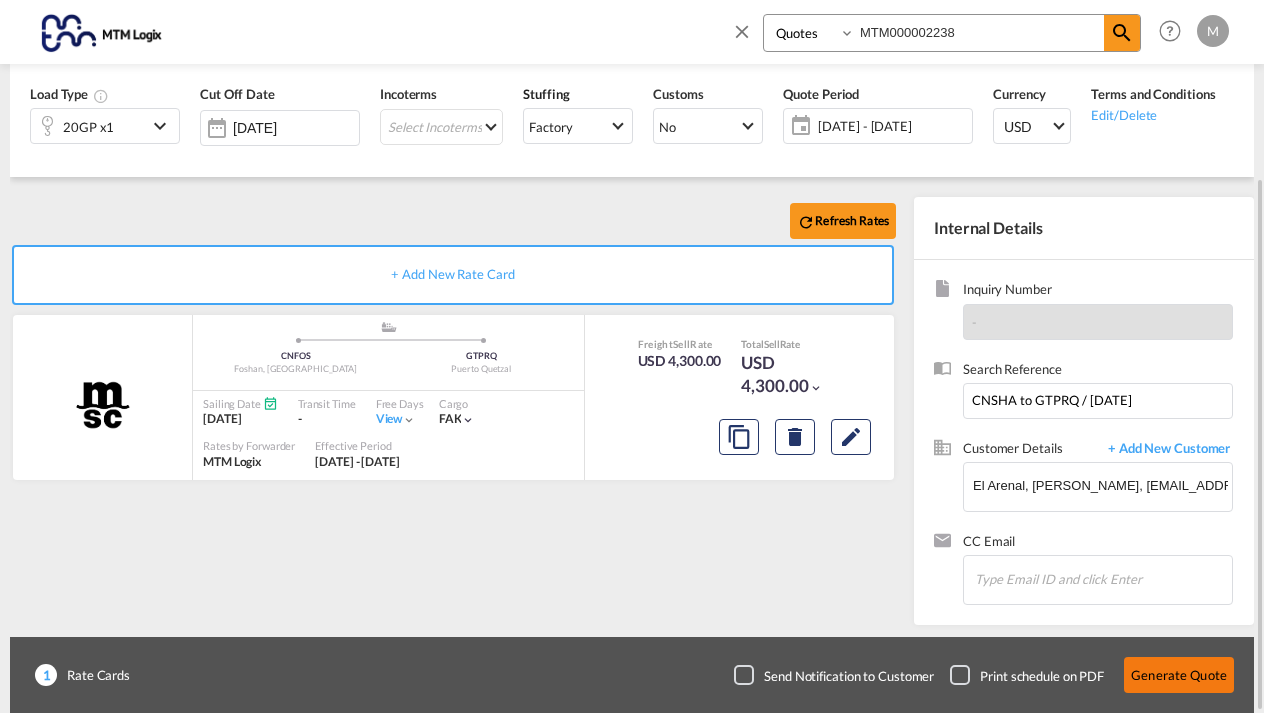 click on "Generate Quote" at bounding box center (1179, 675) 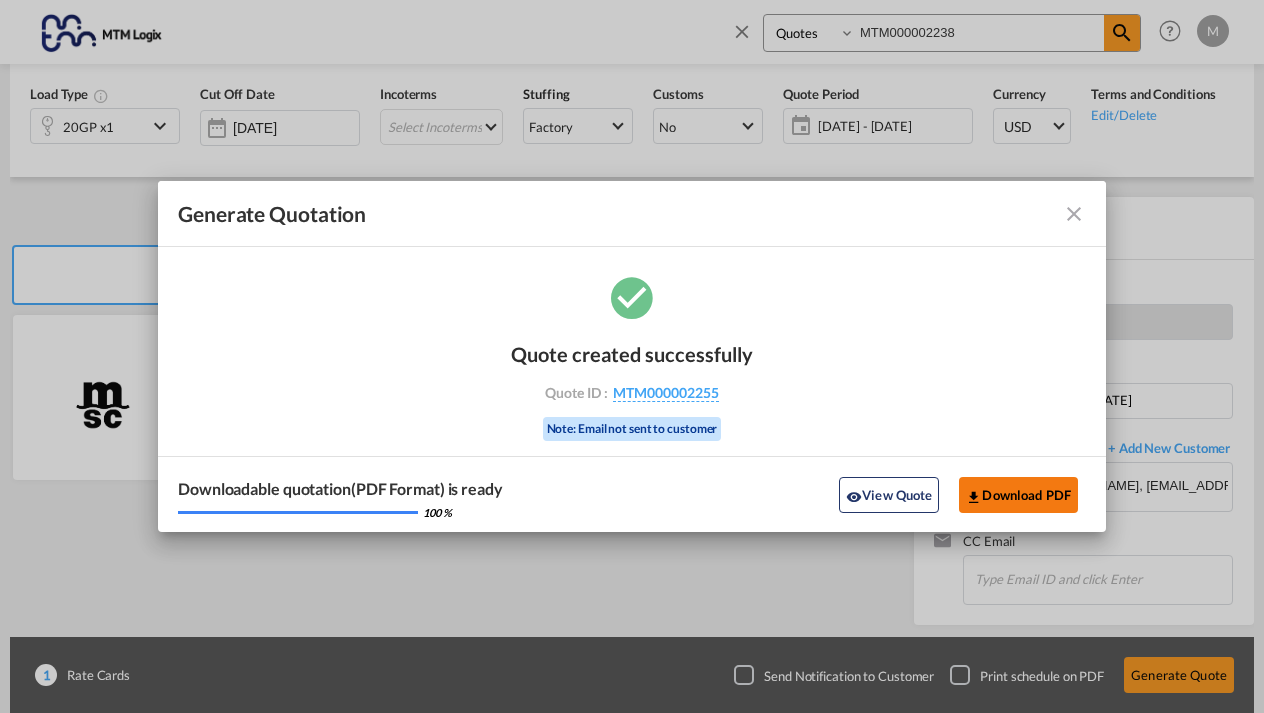 click on "Download PDF" at bounding box center (1018, 495) 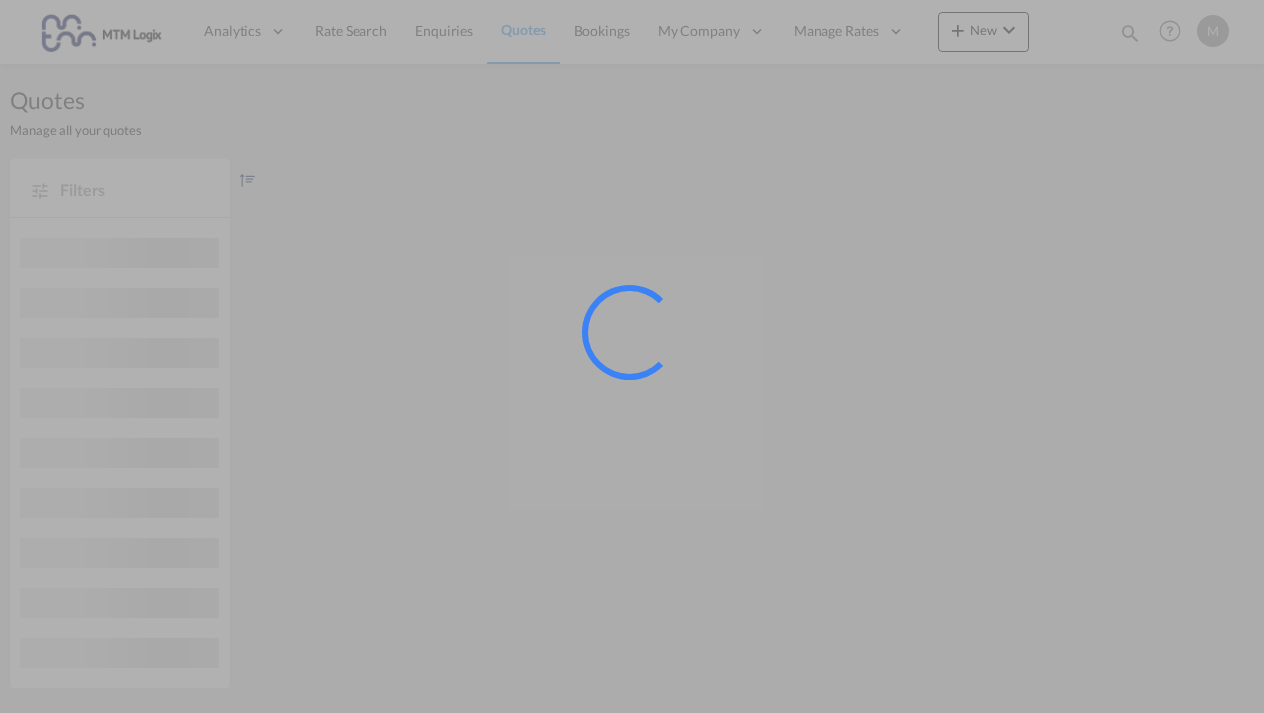 scroll, scrollTop: 0, scrollLeft: 0, axis: both 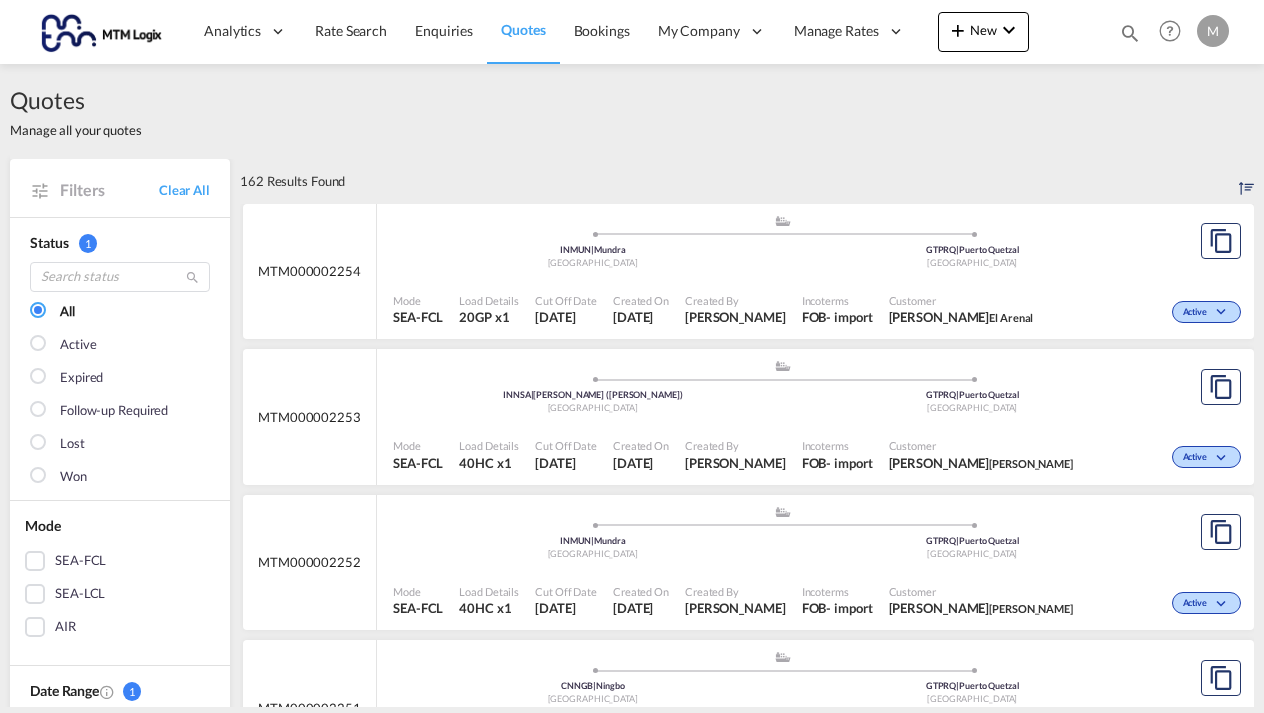click at bounding box center [1130, 33] 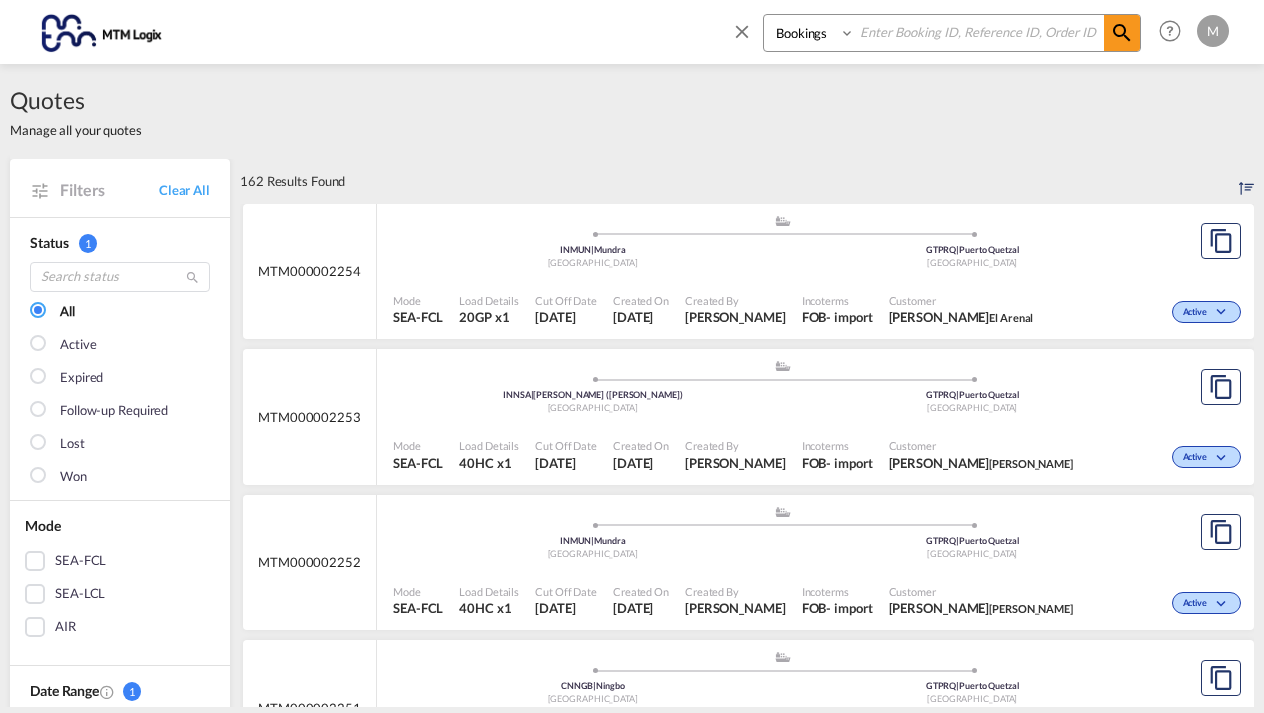 click on "Bookings Quotes Enquiries" at bounding box center [811, 33] 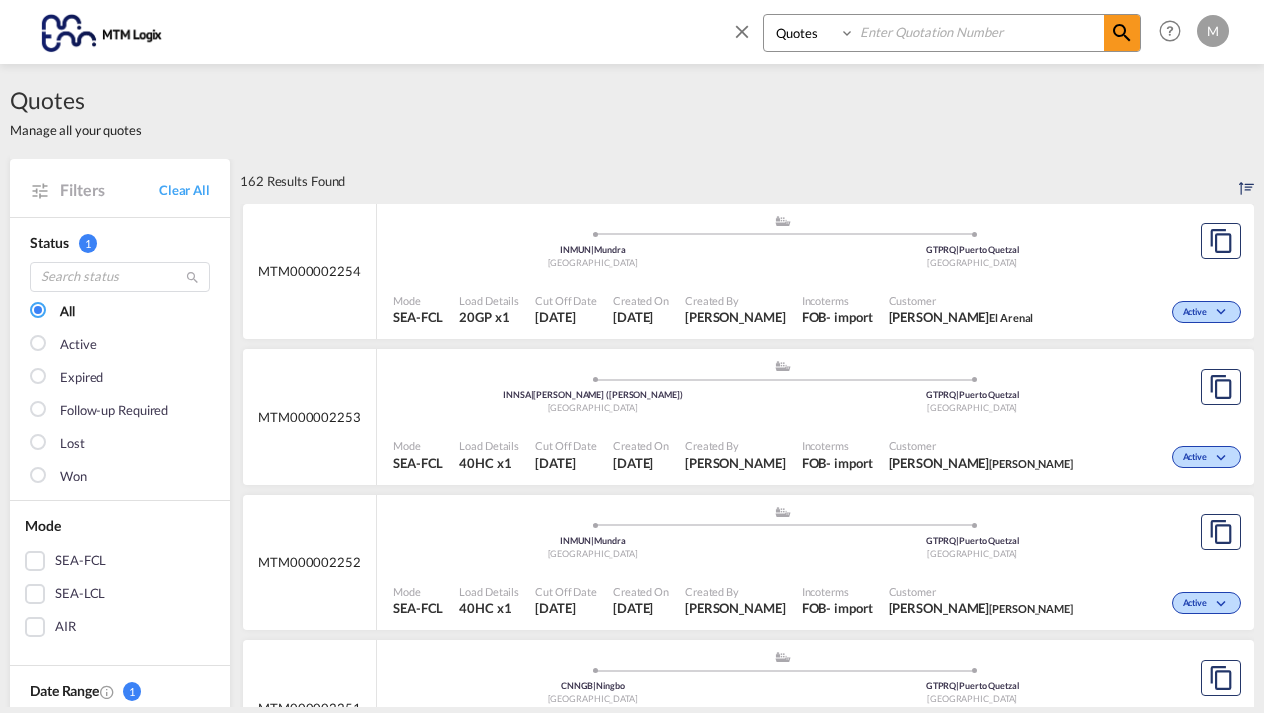 click at bounding box center [979, 32] 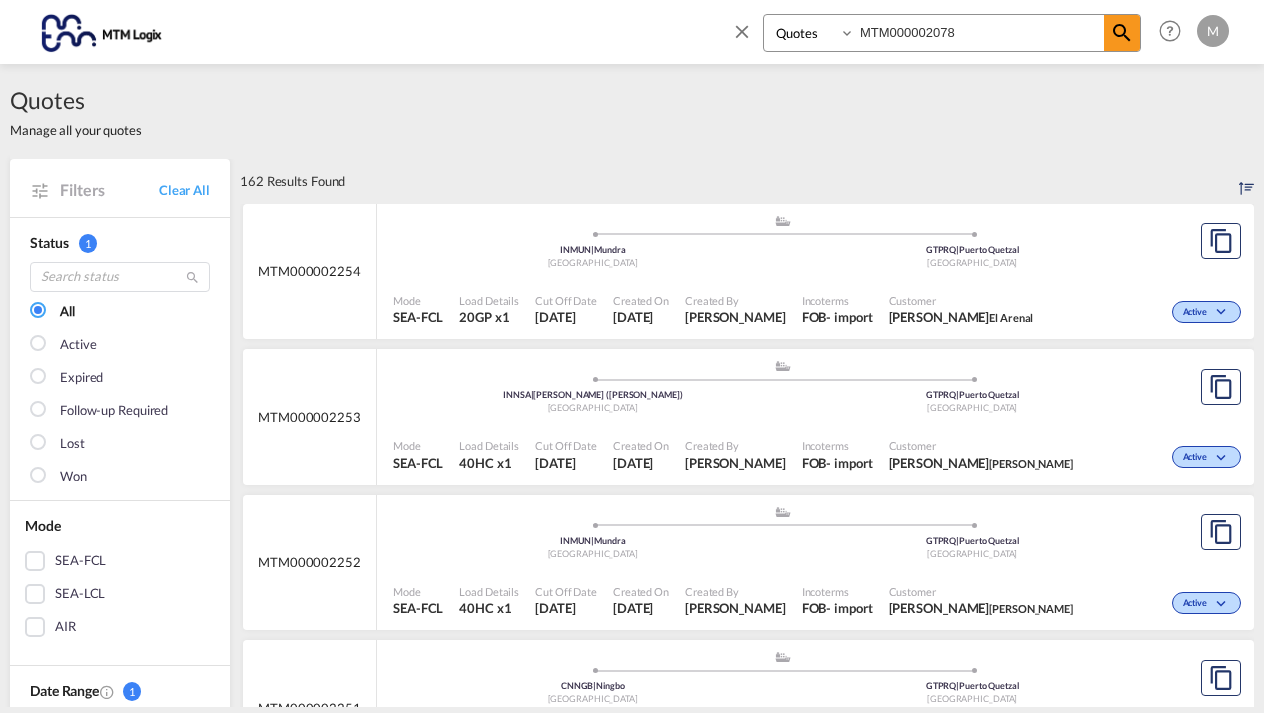 type on "MTM000002078" 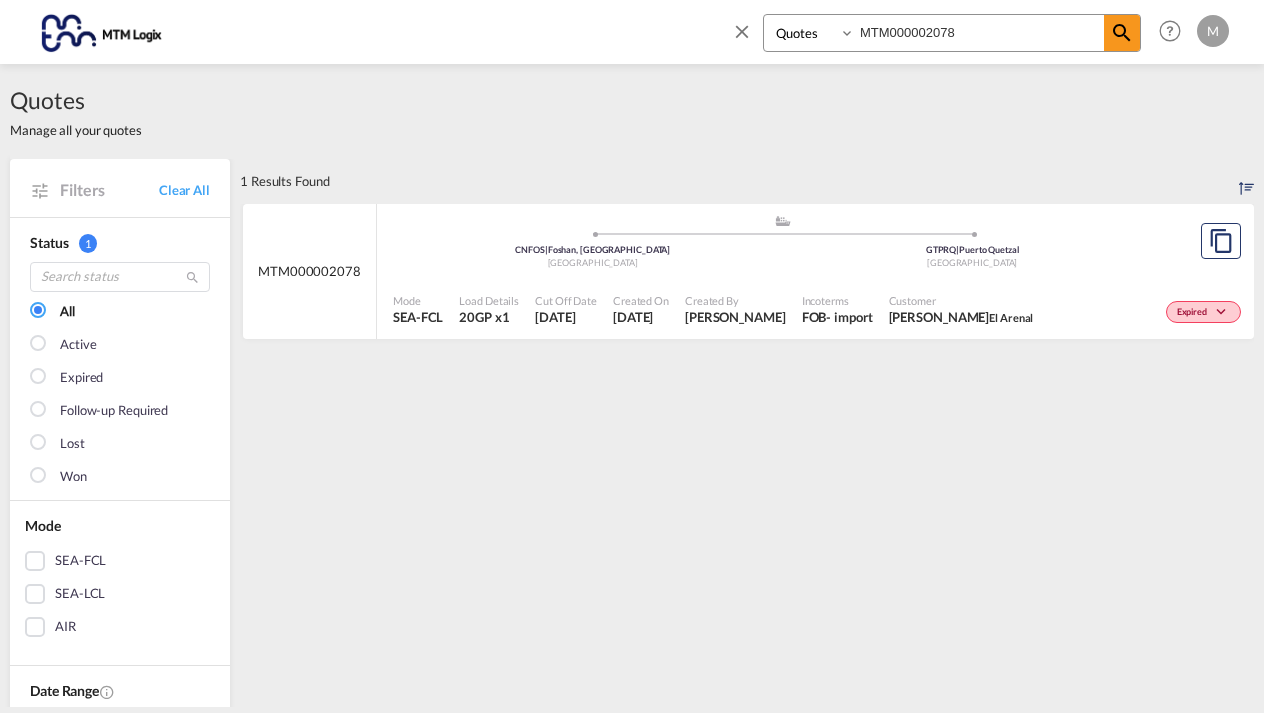 click on "Mode
SEA-FCL
Load Details
20GP x1
Cut Off Date
4 Jun 2025 Created On   4 Jun 2025
Created By
Andrea Velasquez Incoterms   FOB - import Customer
Jessica Garcia
El Arenal
Expired" at bounding box center [815, 310] 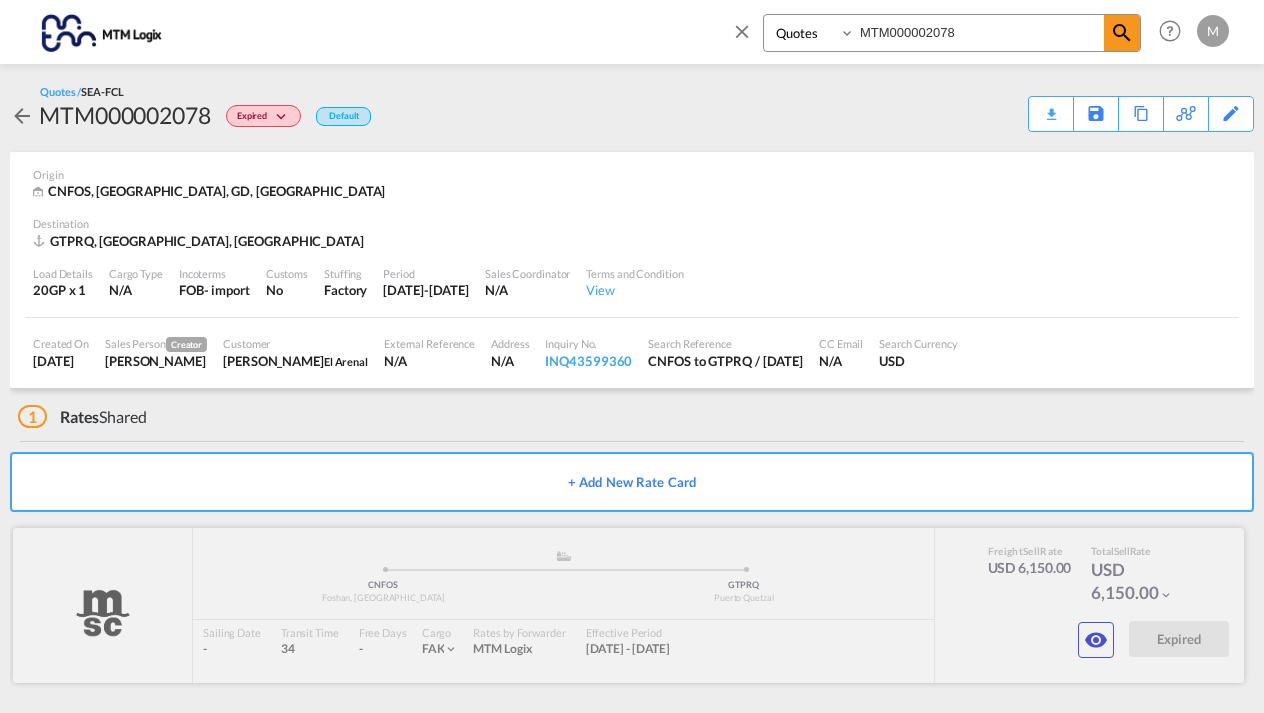 scroll, scrollTop: 0, scrollLeft: 0, axis: both 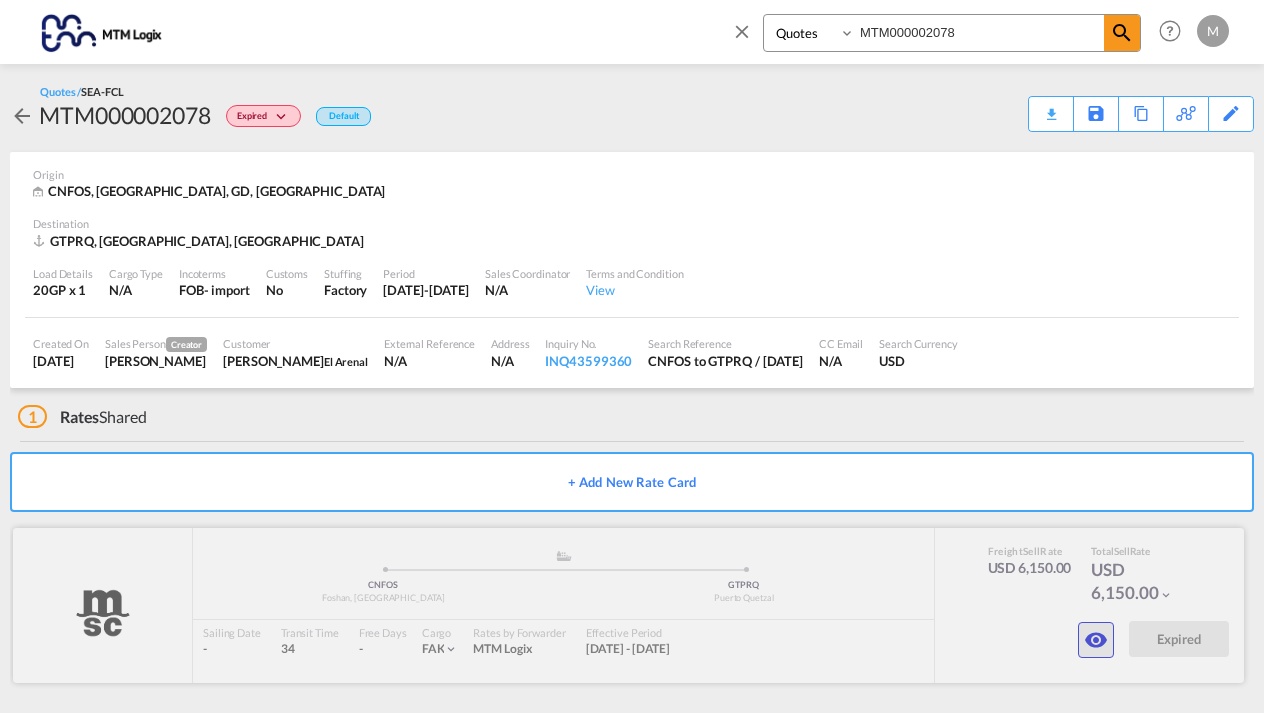 click at bounding box center [1096, 640] 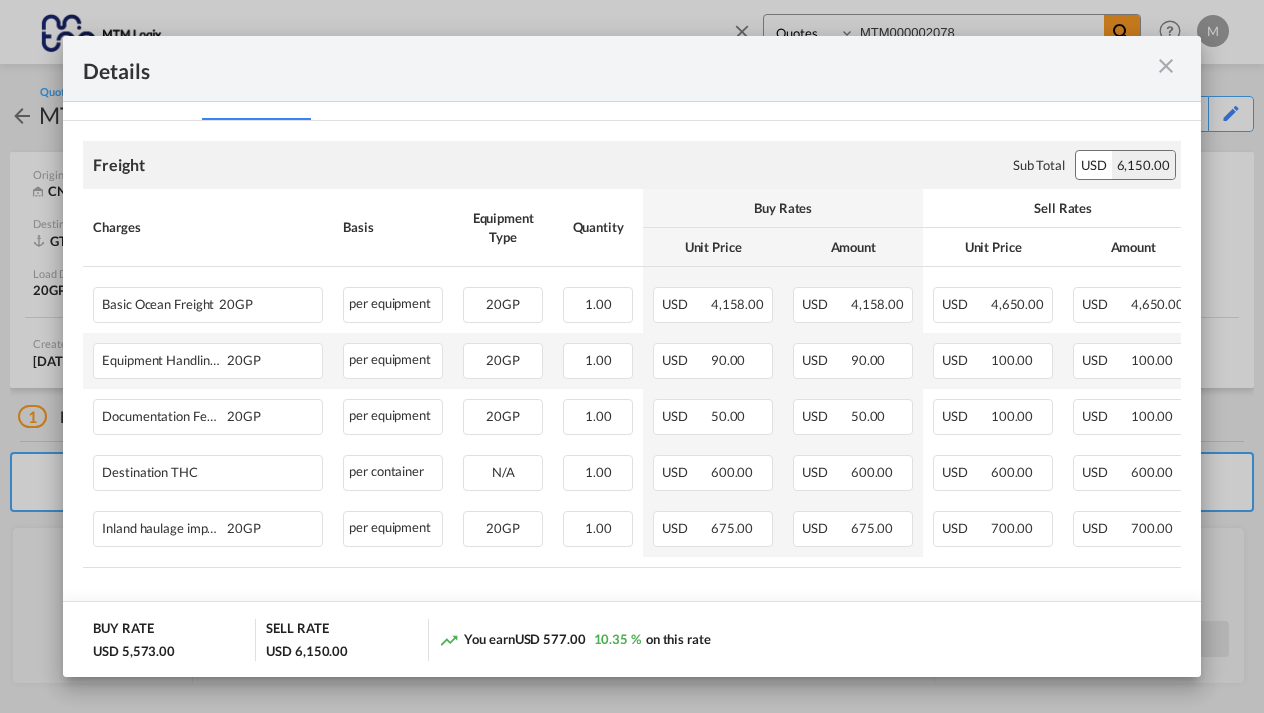 scroll, scrollTop: 315, scrollLeft: 0, axis: vertical 